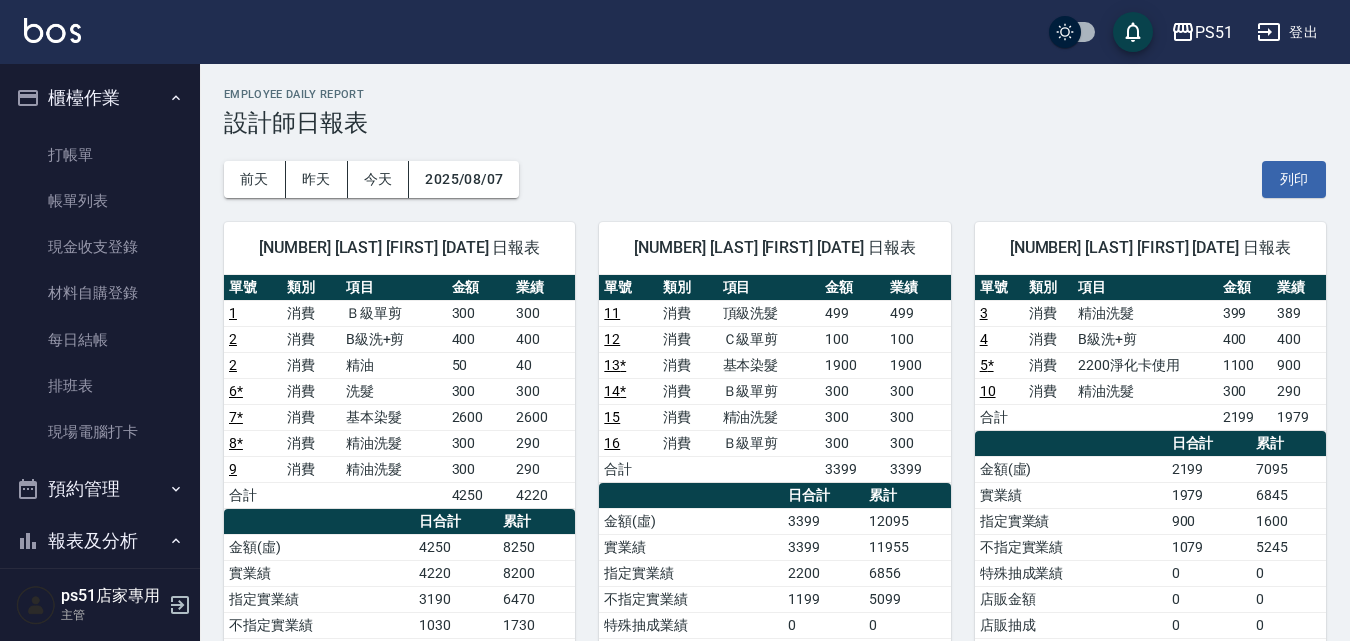 scroll, scrollTop: 0, scrollLeft: 0, axis: both 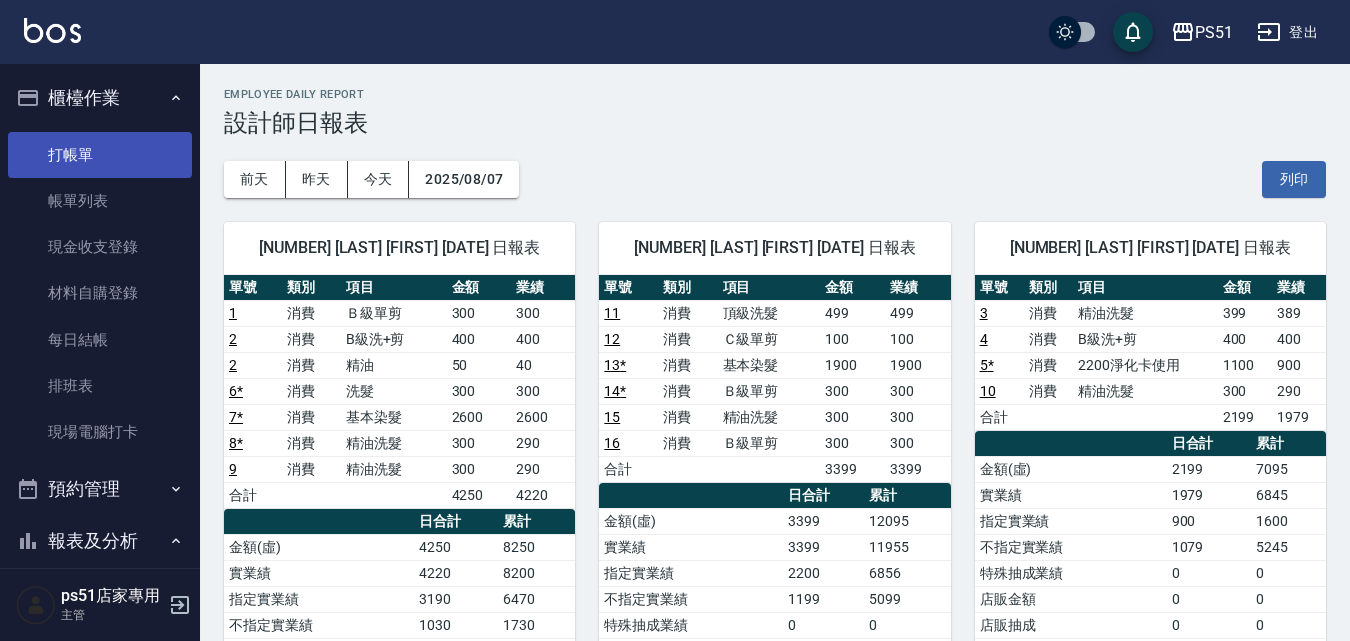 click on "打帳單" at bounding box center [100, 155] 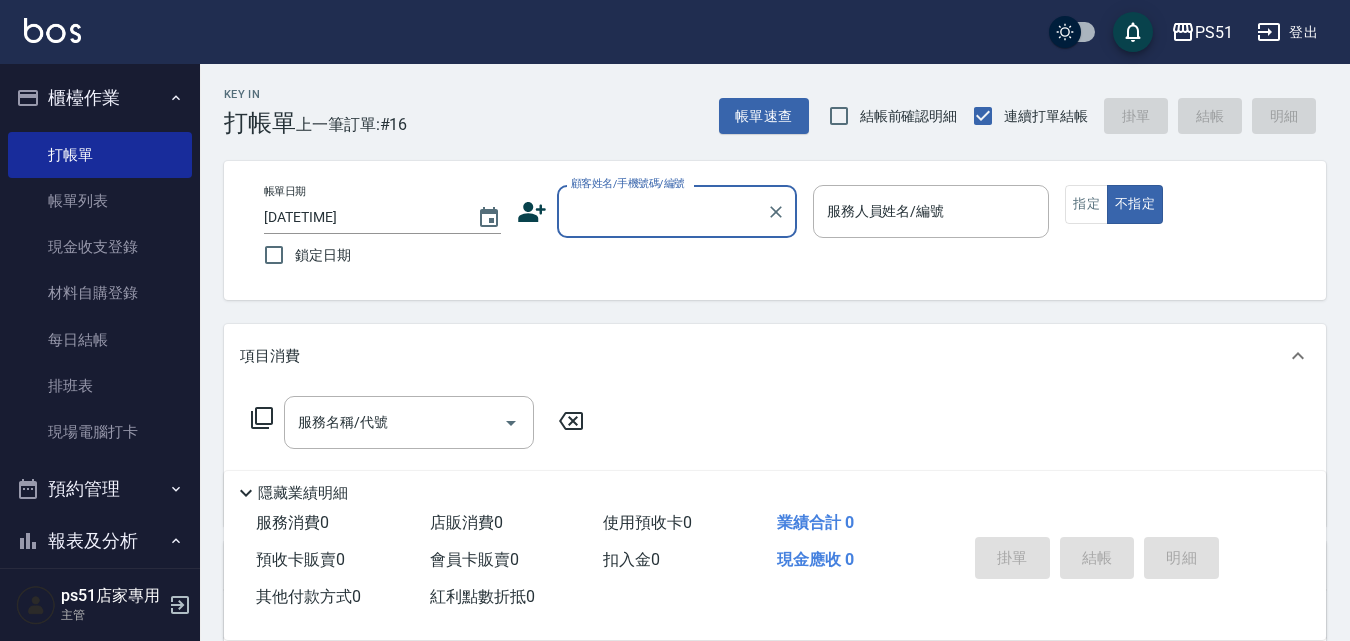 click on "顧客姓名/手機號碼/編號" at bounding box center (662, 211) 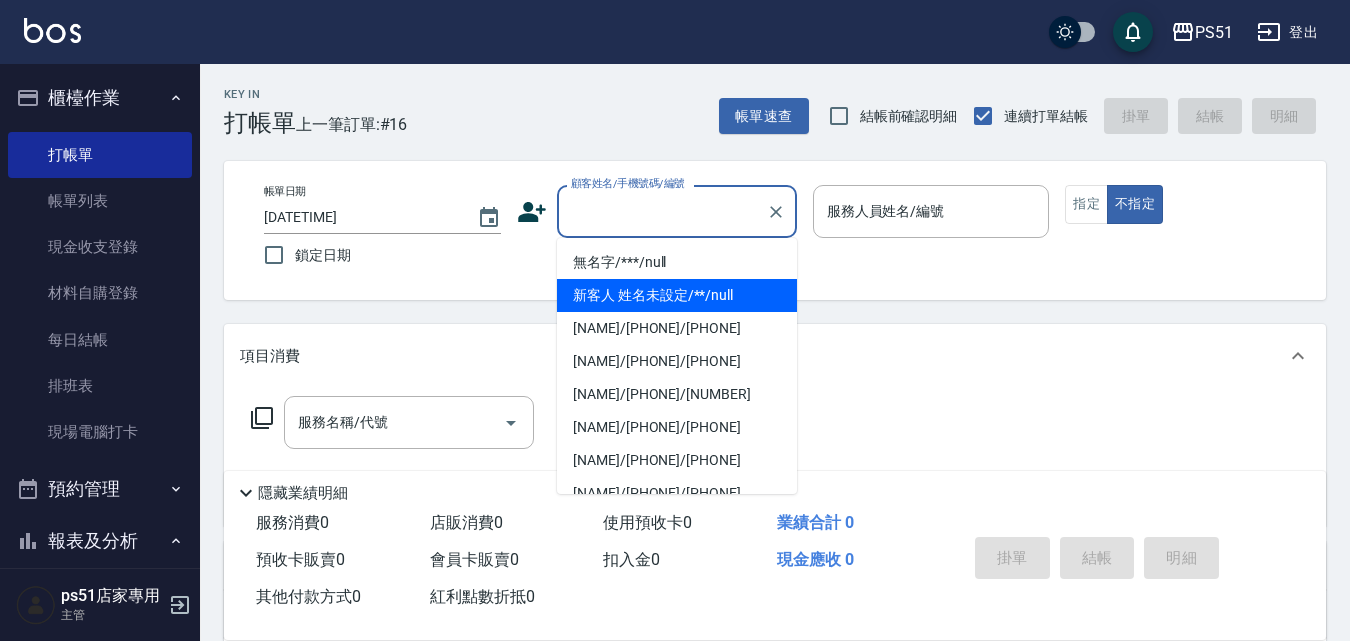 click on "無名字/***/null" at bounding box center [677, 262] 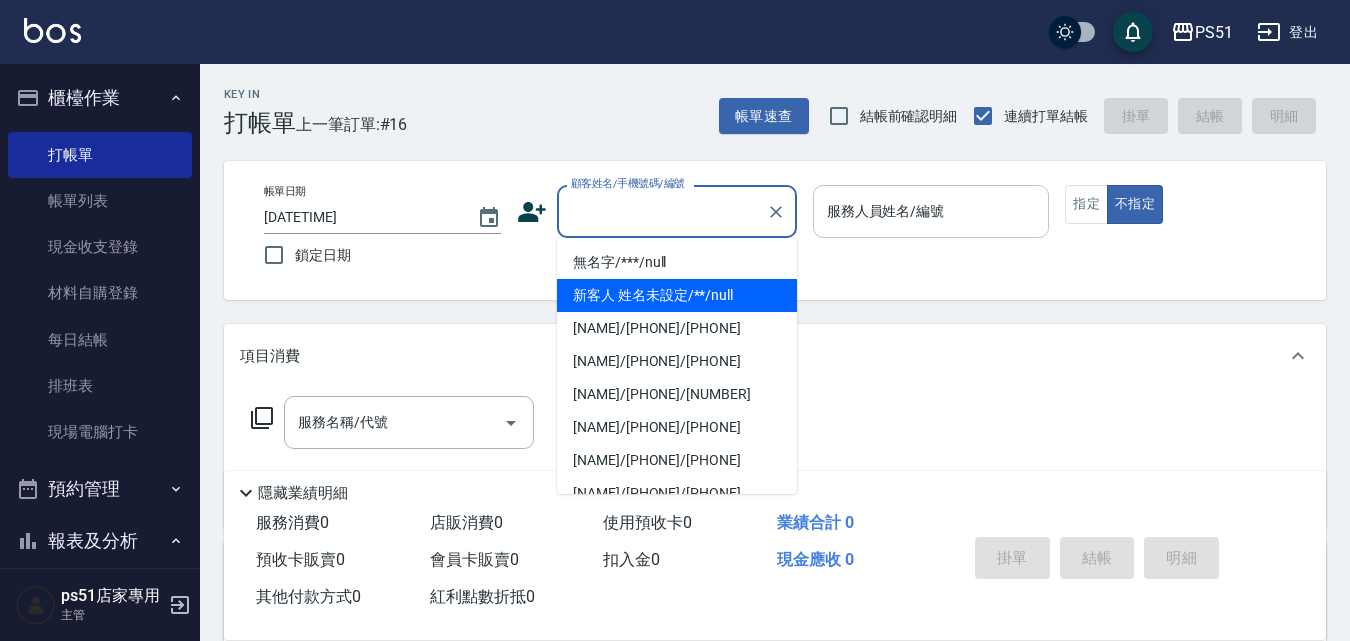 type on "無名字/***/null" 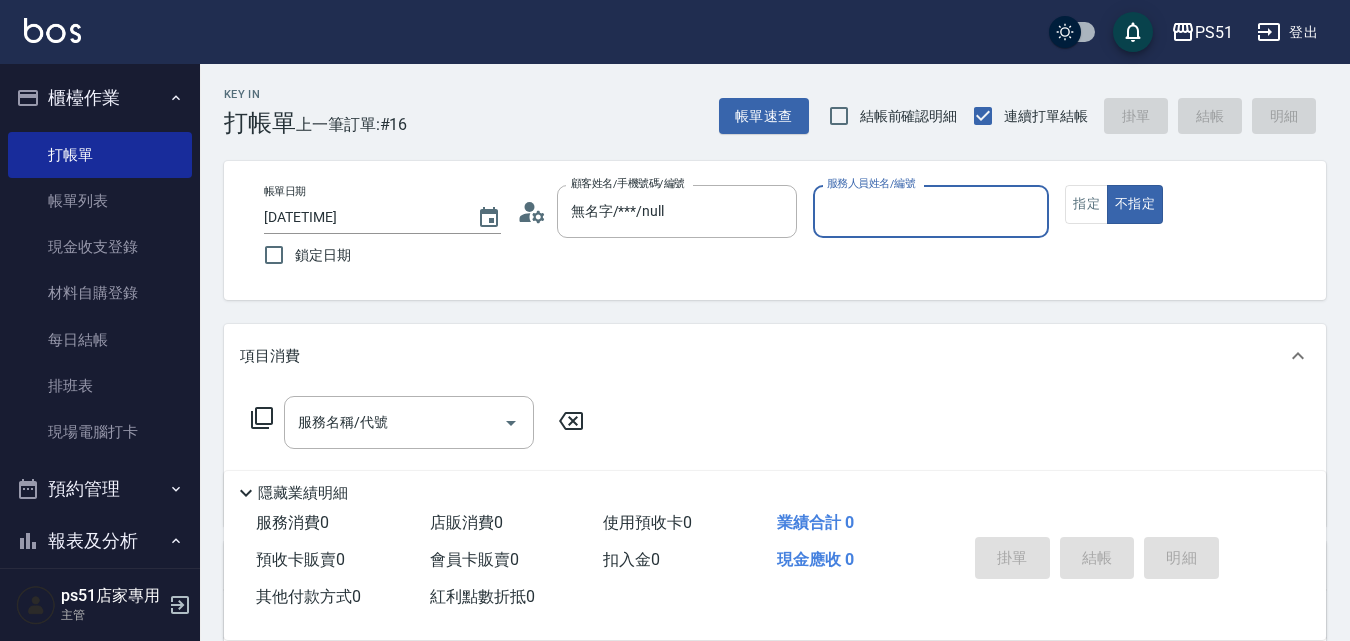 click on "服務人員姓名/編號" at bounding box center (931, 211) 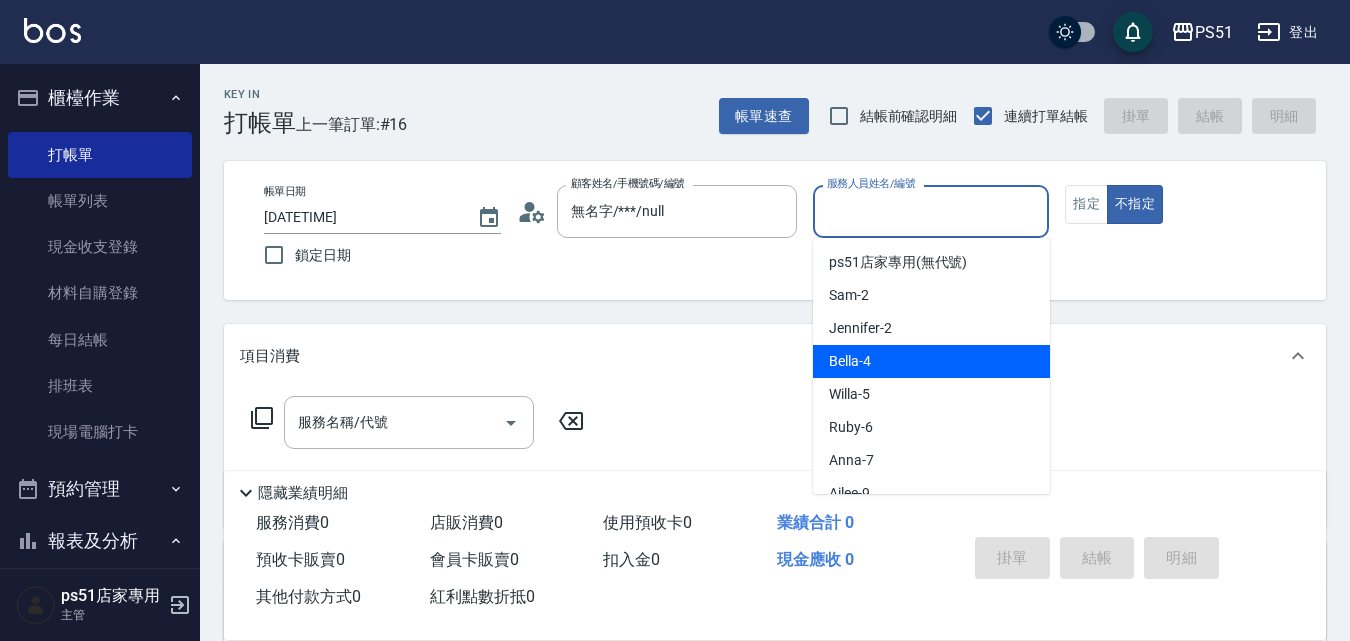 click on "Bella -4" at bounding box center [931, 361] 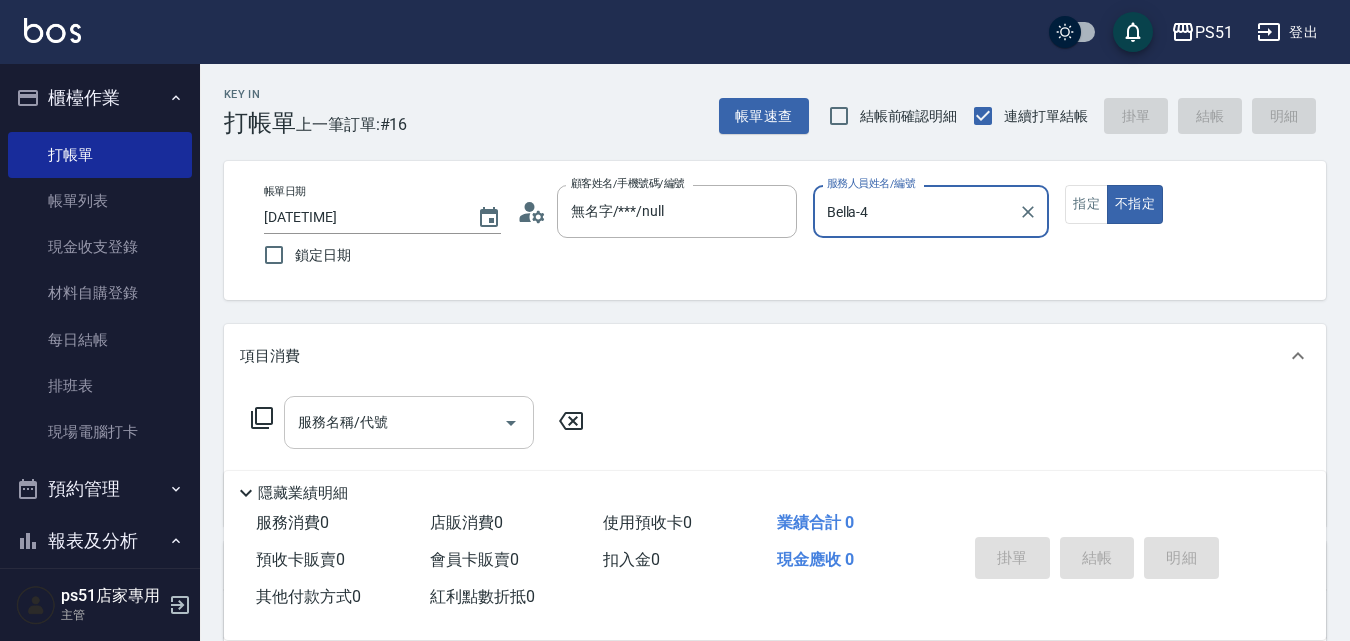 click on "服務名稱/代號" at bounding box center (394, 422) 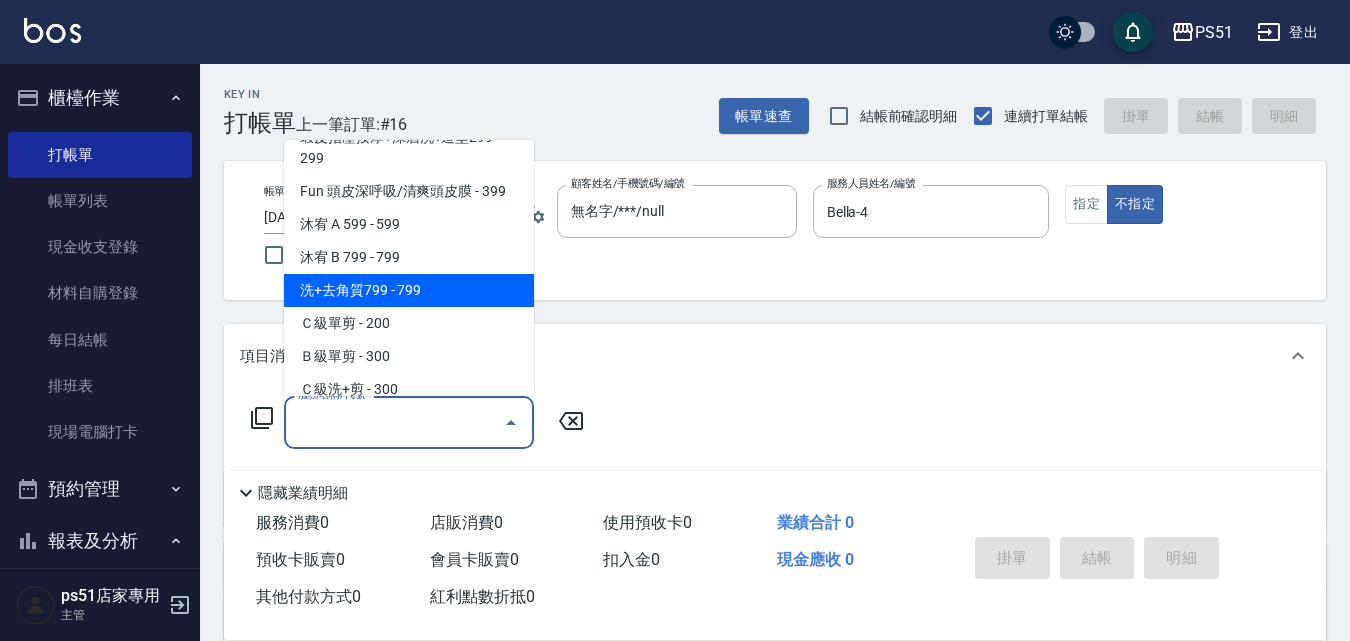scroll, scrollTop: 467, scrollLeft: 0, axis: vertical 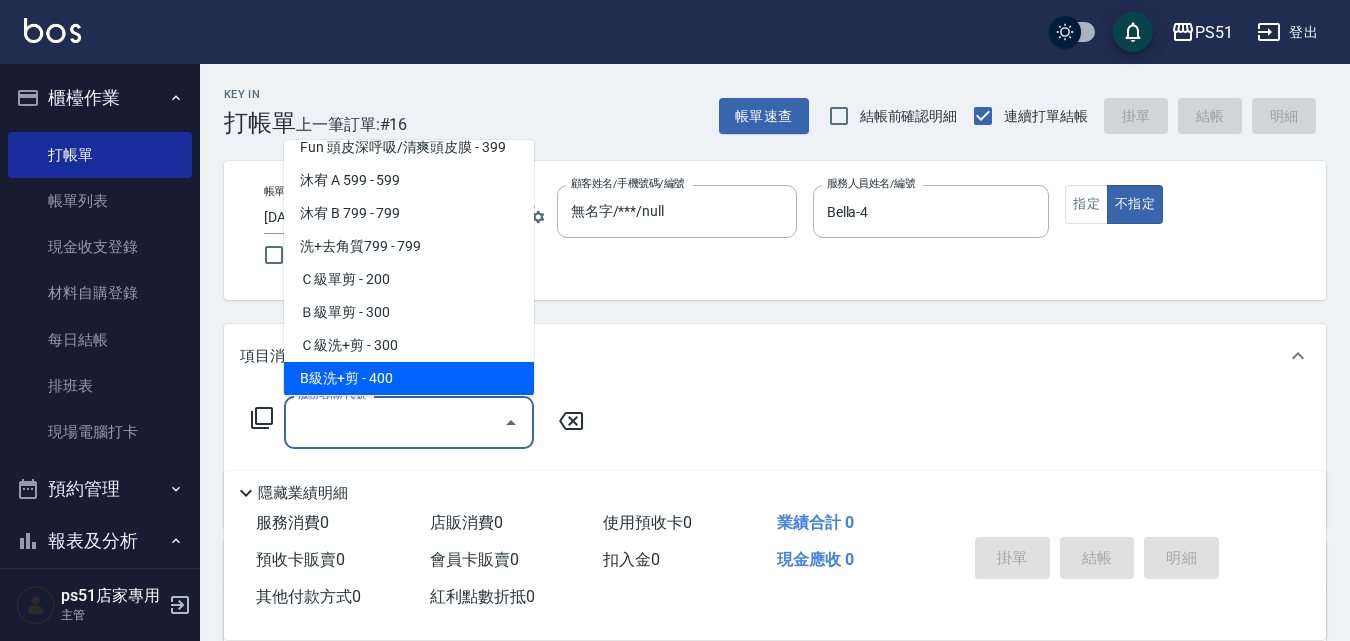 click on "B級洗+剪 - 400" at bounding box center (409, 378) 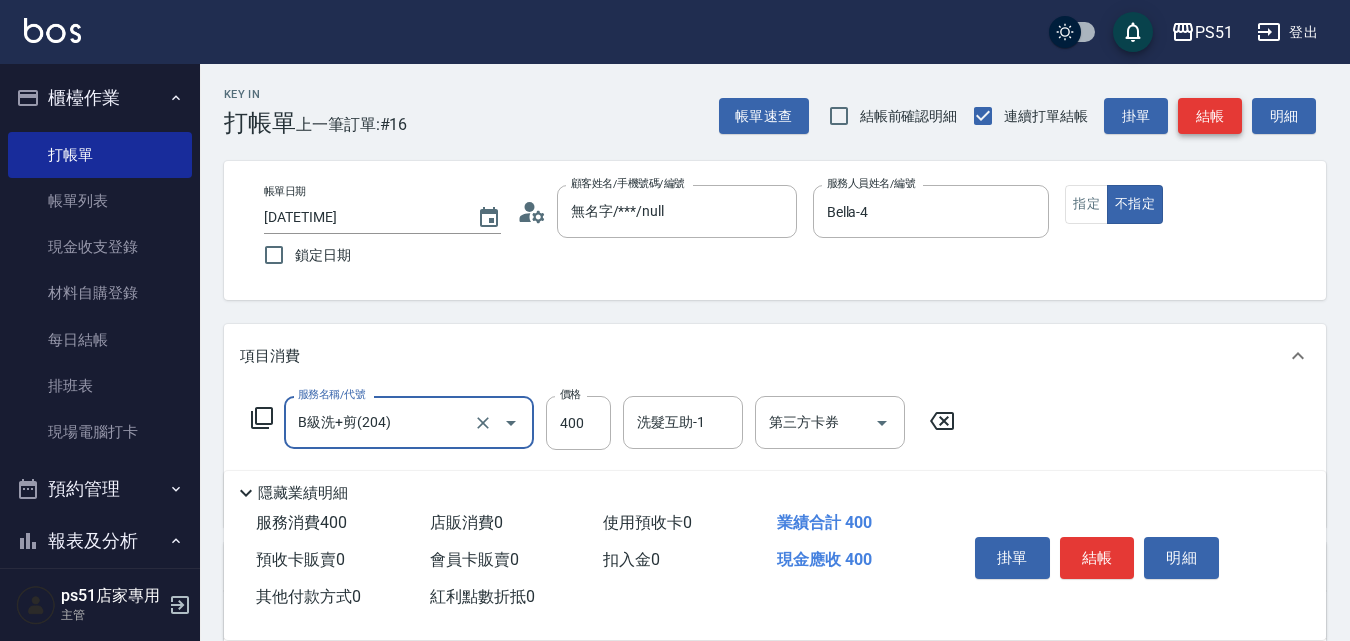 click on "結帳" at bounding box center (1210, 116) 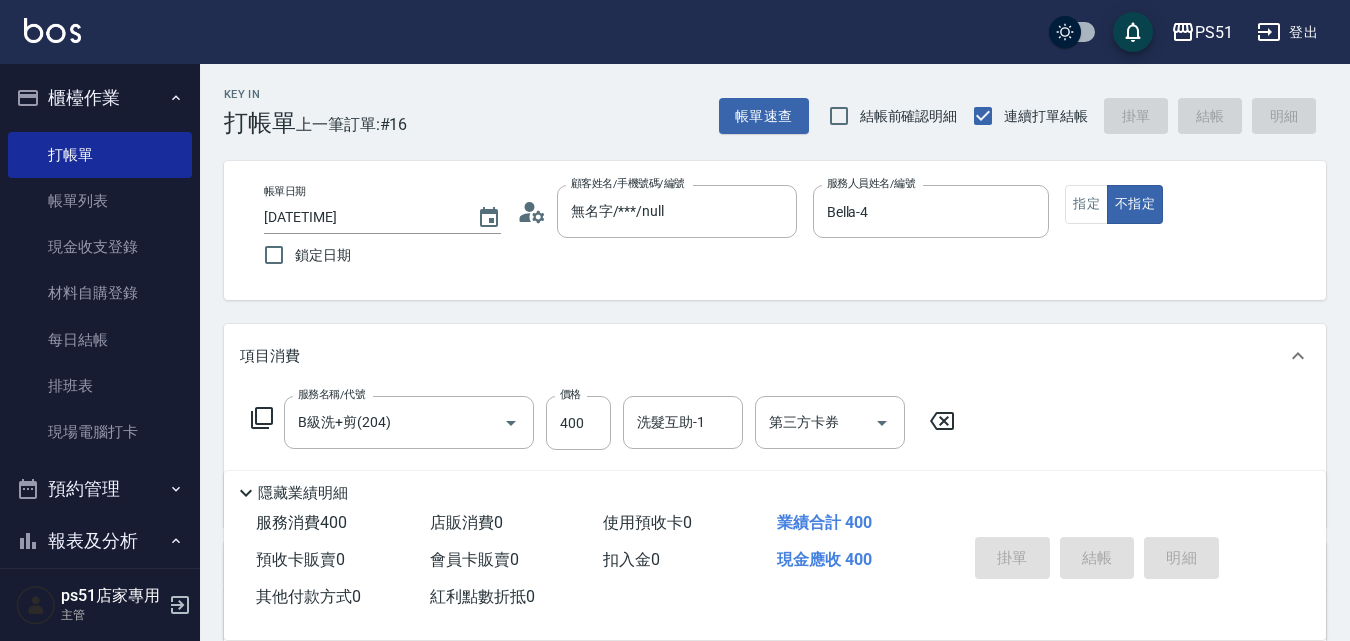 type 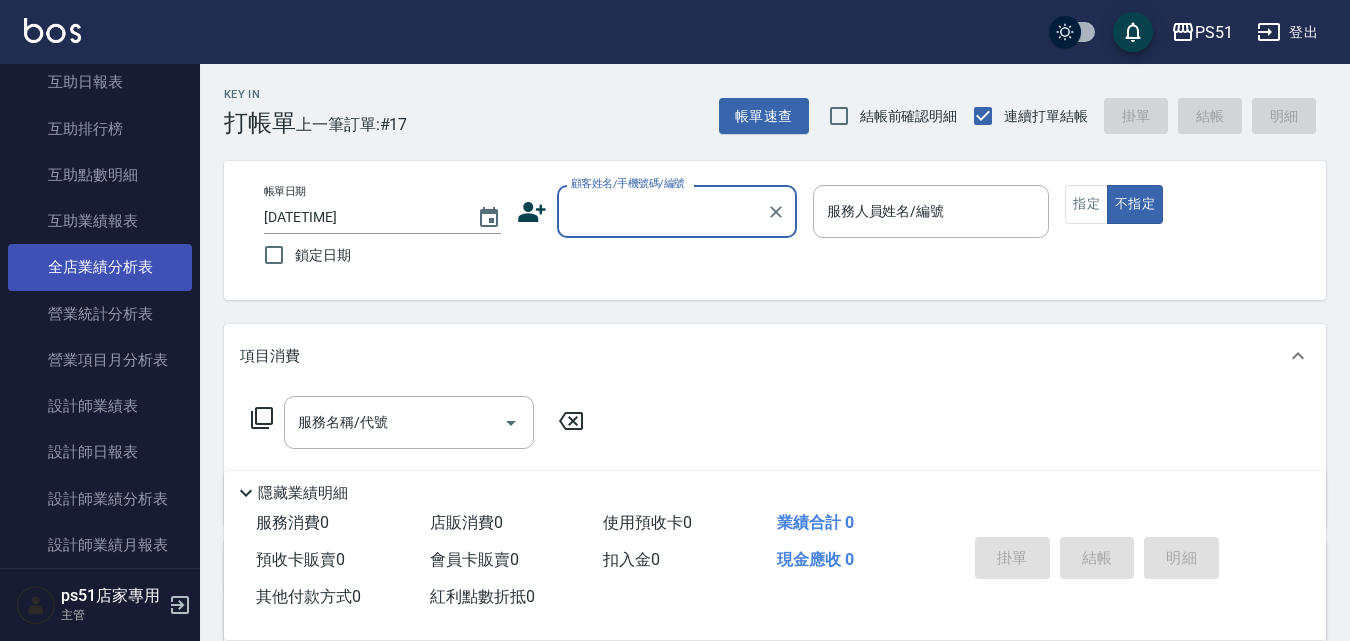 scroll, scrollTop: 933, scrollLeft: 0, axis: vertical 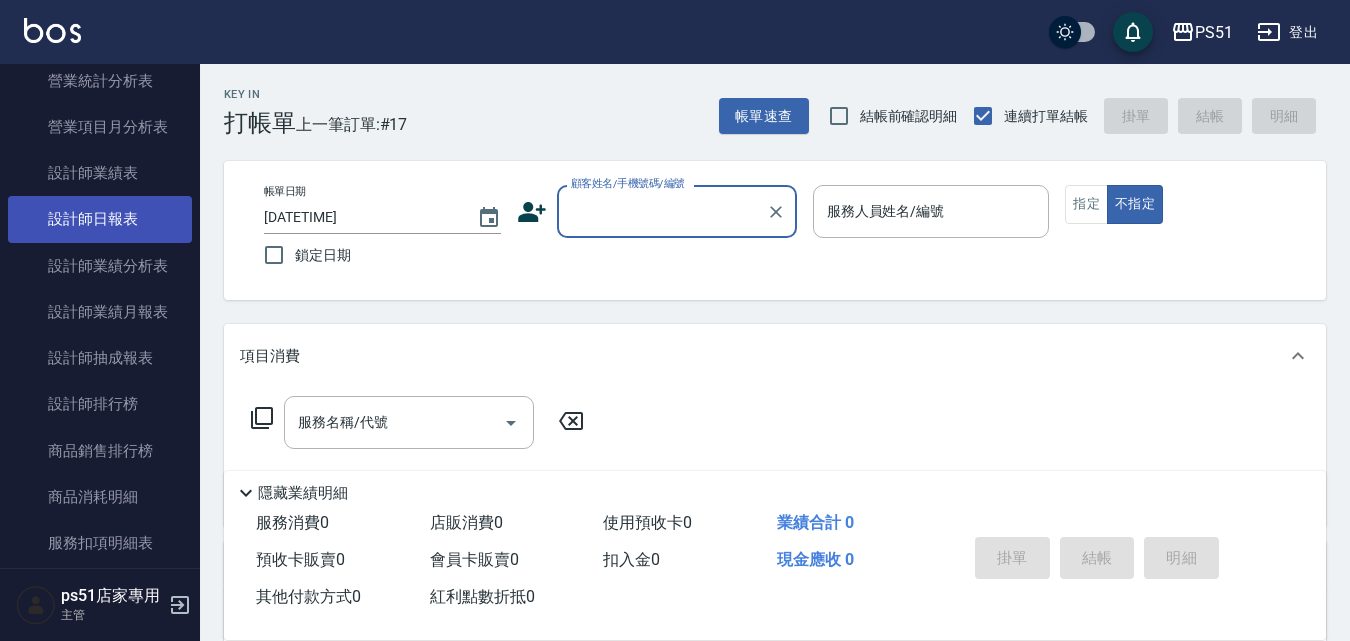 click on "設計師日報表" at bounding box center (100, 219) 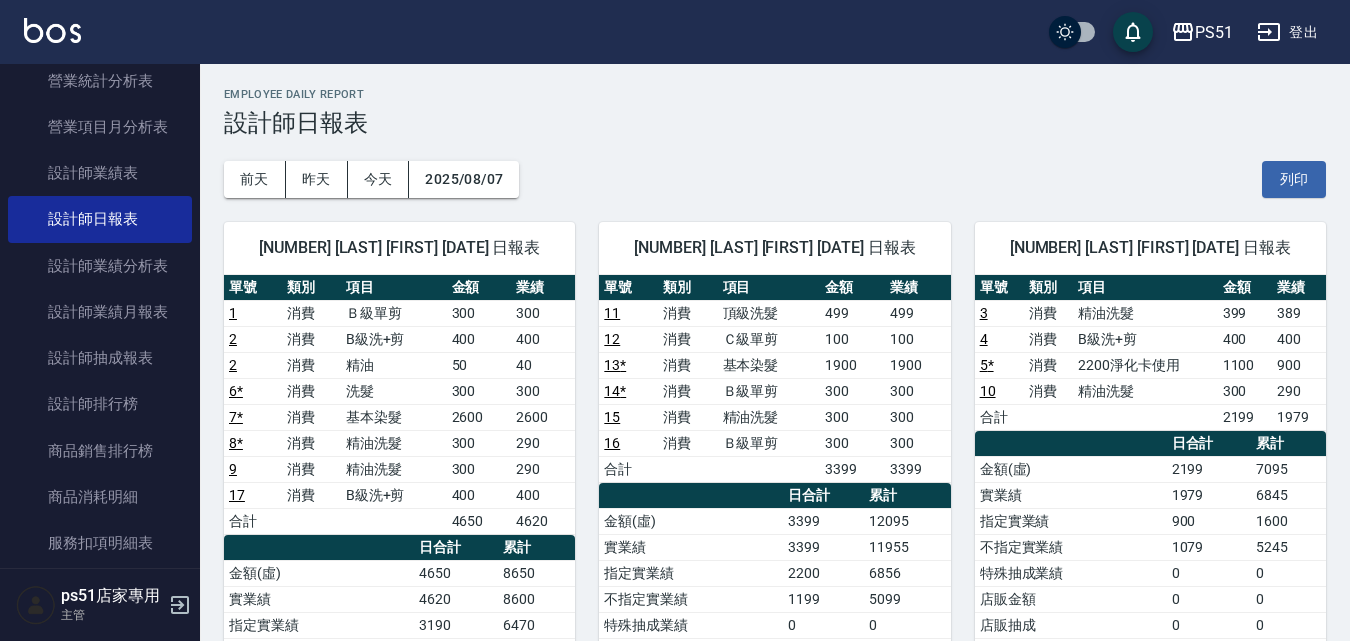 scroll, scrollTop: 233, scrollLeft: 0, axis: vertical 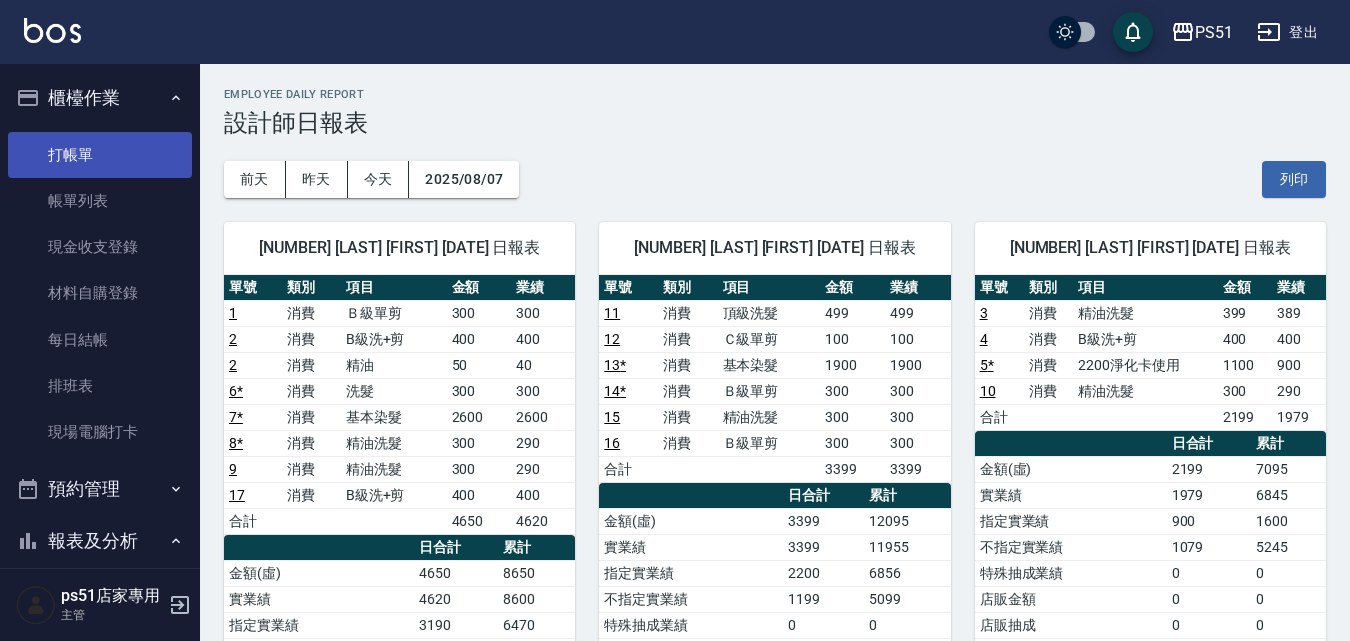 click on "打帳單" at bounding box center [100, 155] 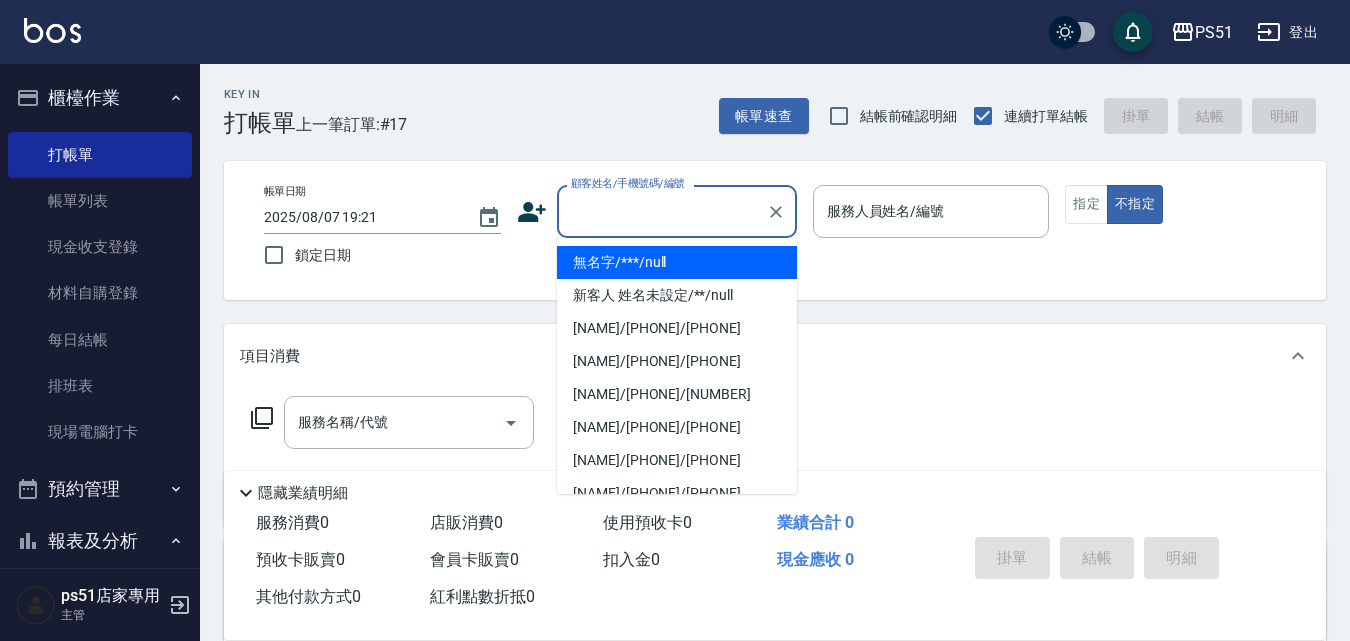 type on "無名字/***/null" 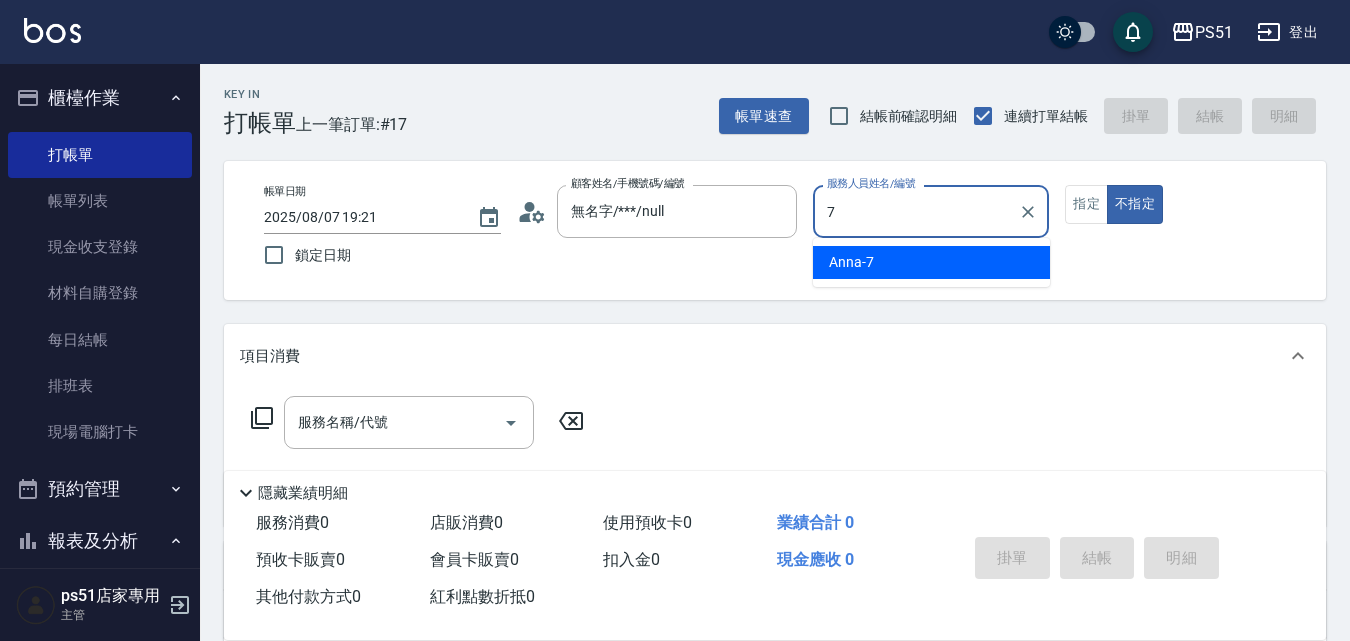 type on "Anna-7" 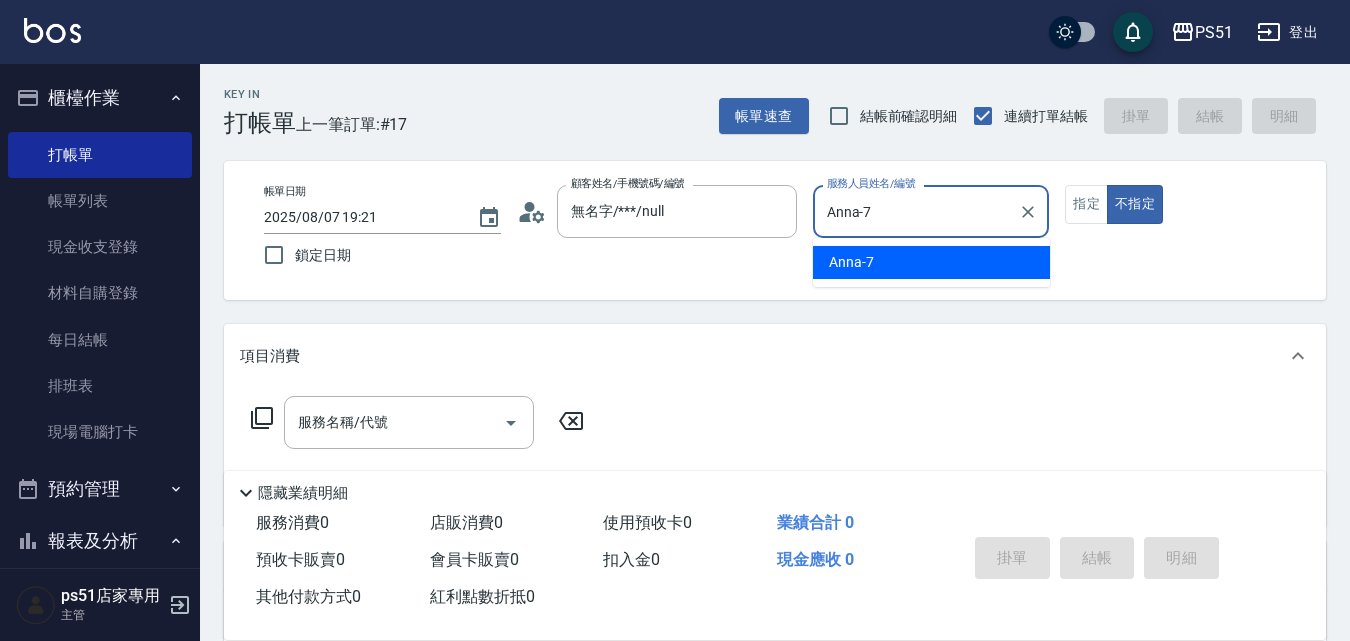 type on "false" 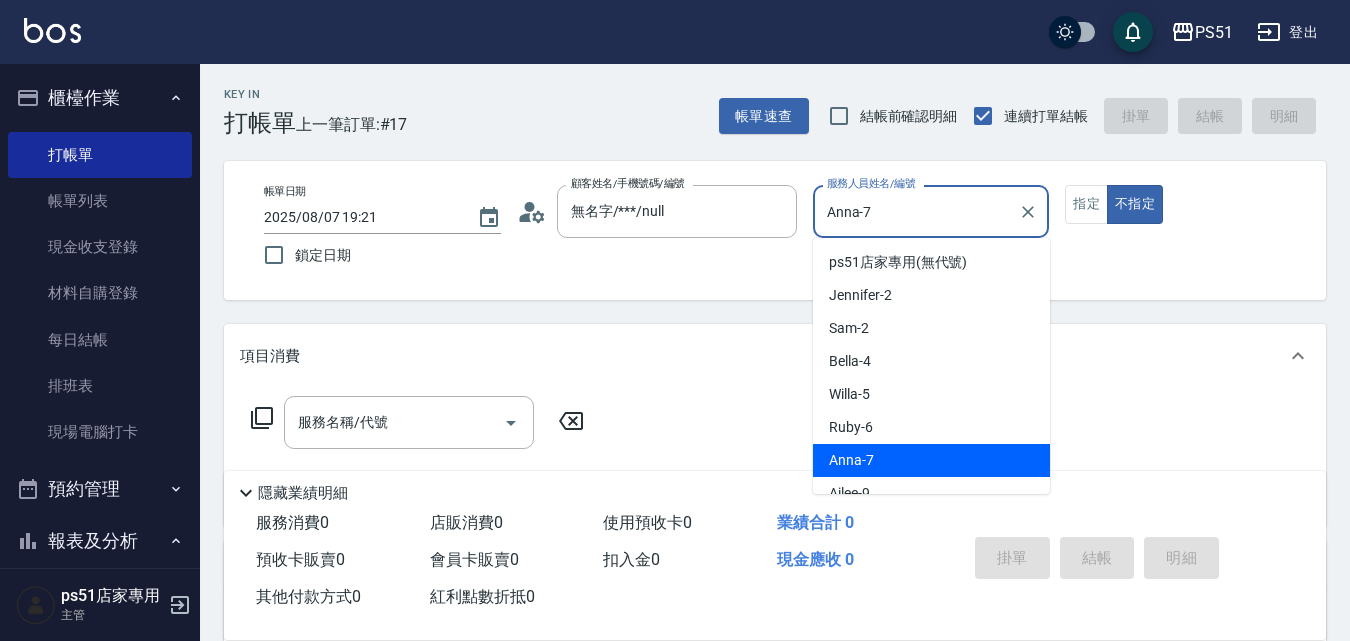 drag, startPoint x: 931, startPoint y: 211, endPoint x: 701, endPoint y: 245, distance: 232.49947 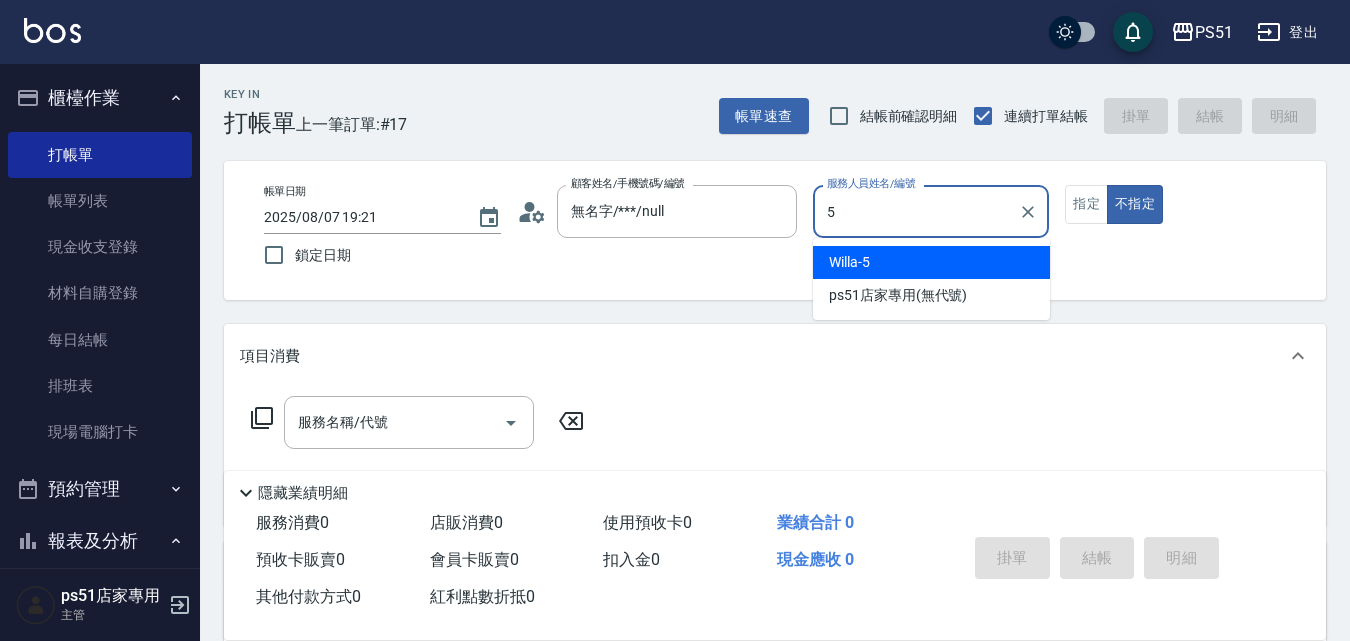 type on "Willa-5" 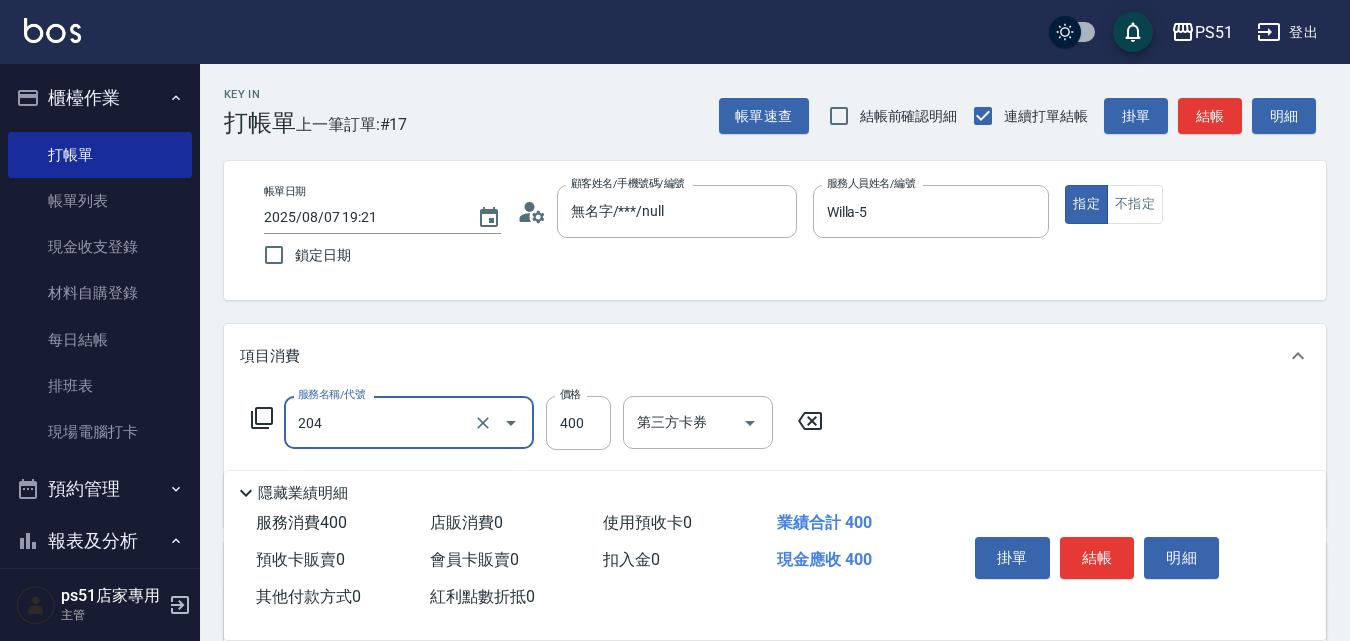 type on "B級洗+剪(204)" 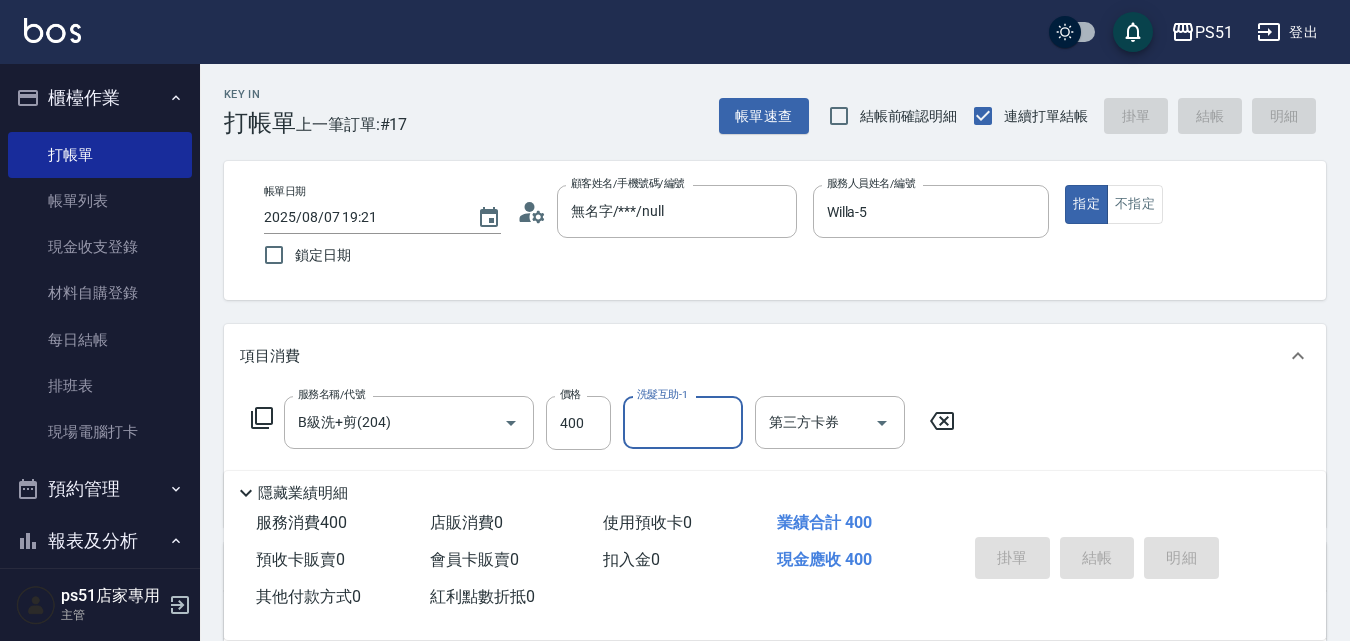 type on "2025/08/07 19:31" 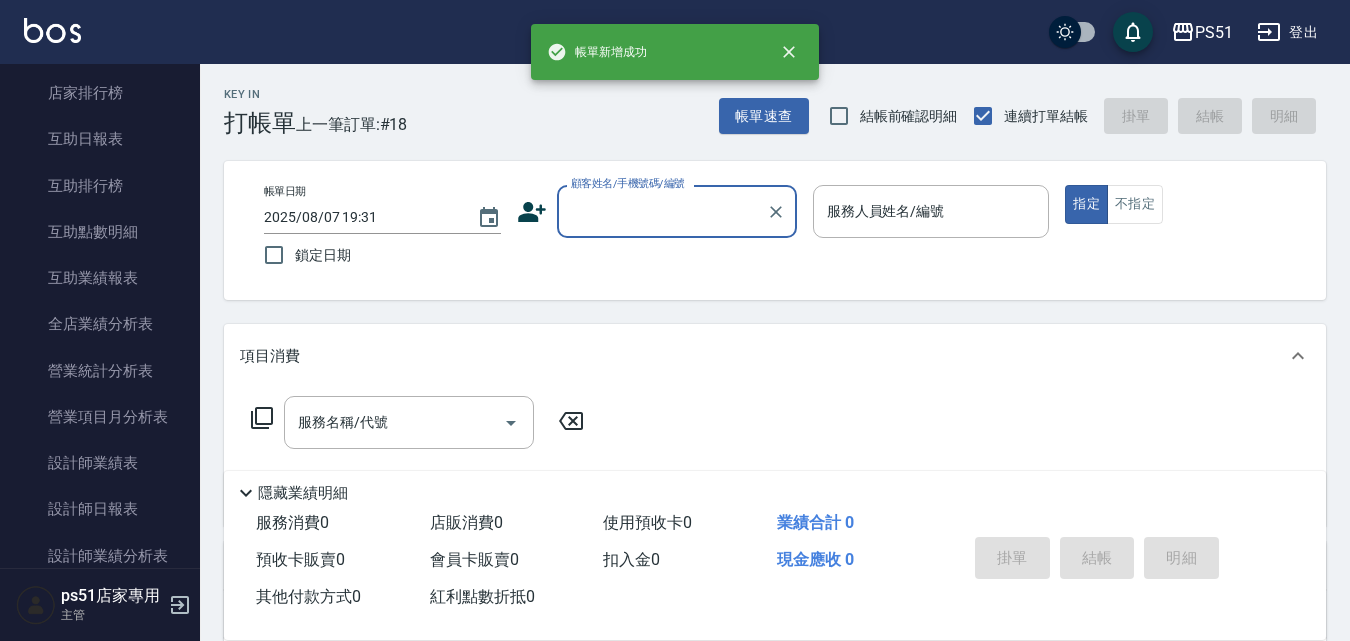 scroll, scrollTop: 700, scrollLeft: 0, axis: vertical 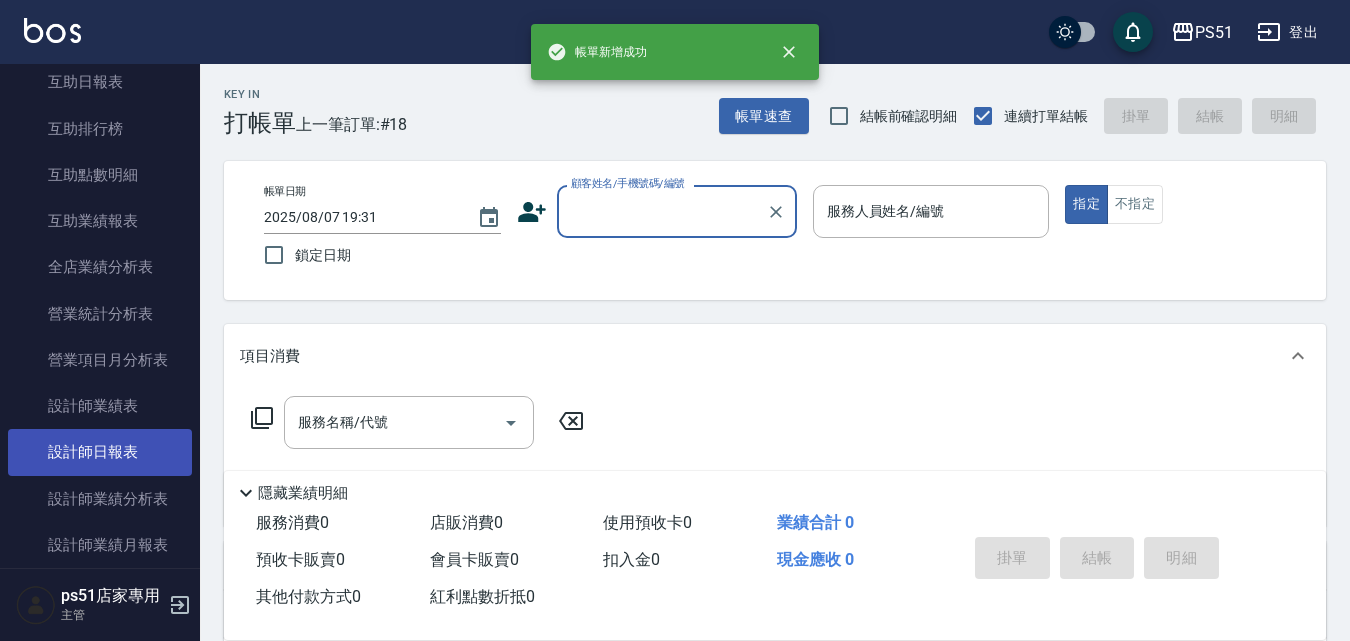 click on "設計師日報表" at bounding box center (100, 452) 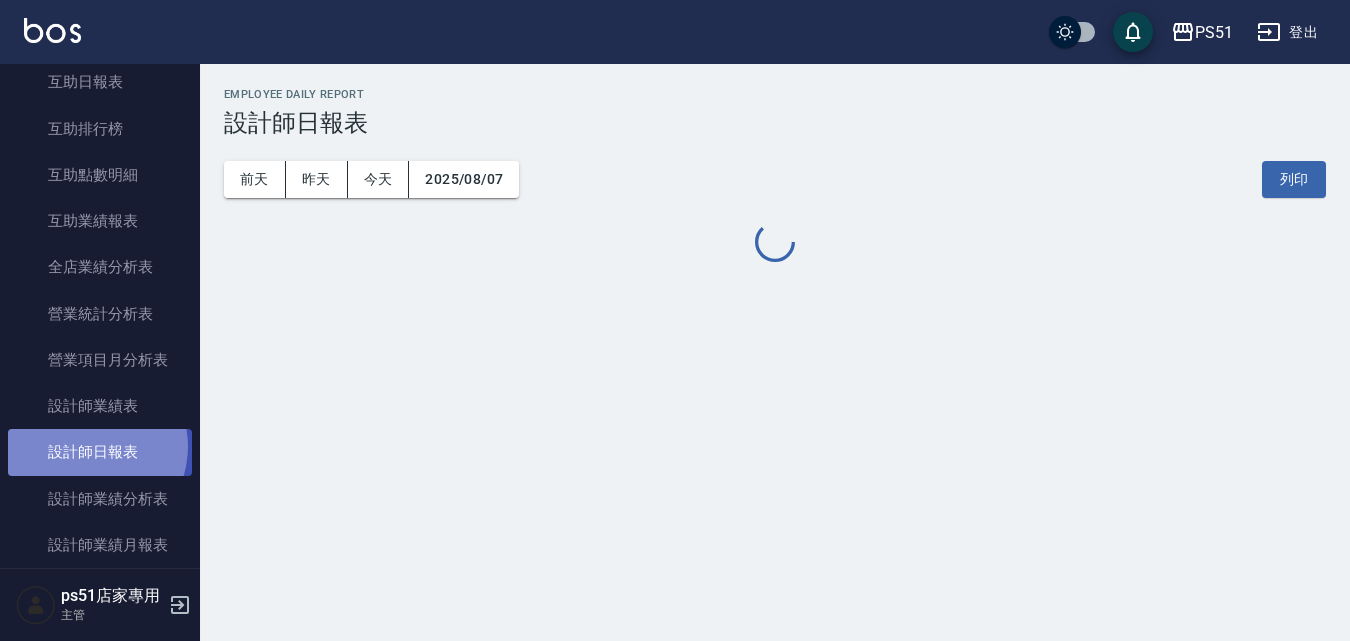 click on "設計師日報表" at bounding box center [100, 452] 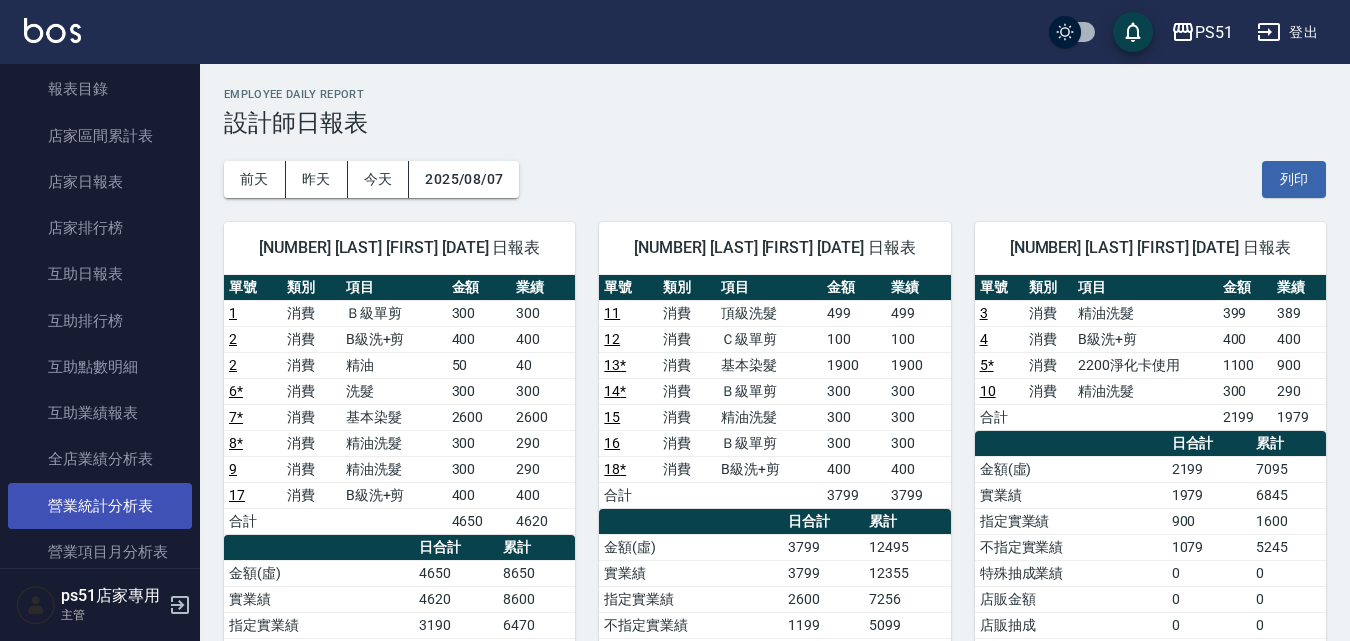 scroll, scrollTop: 467, scrollLeft: 0, axis: vertical 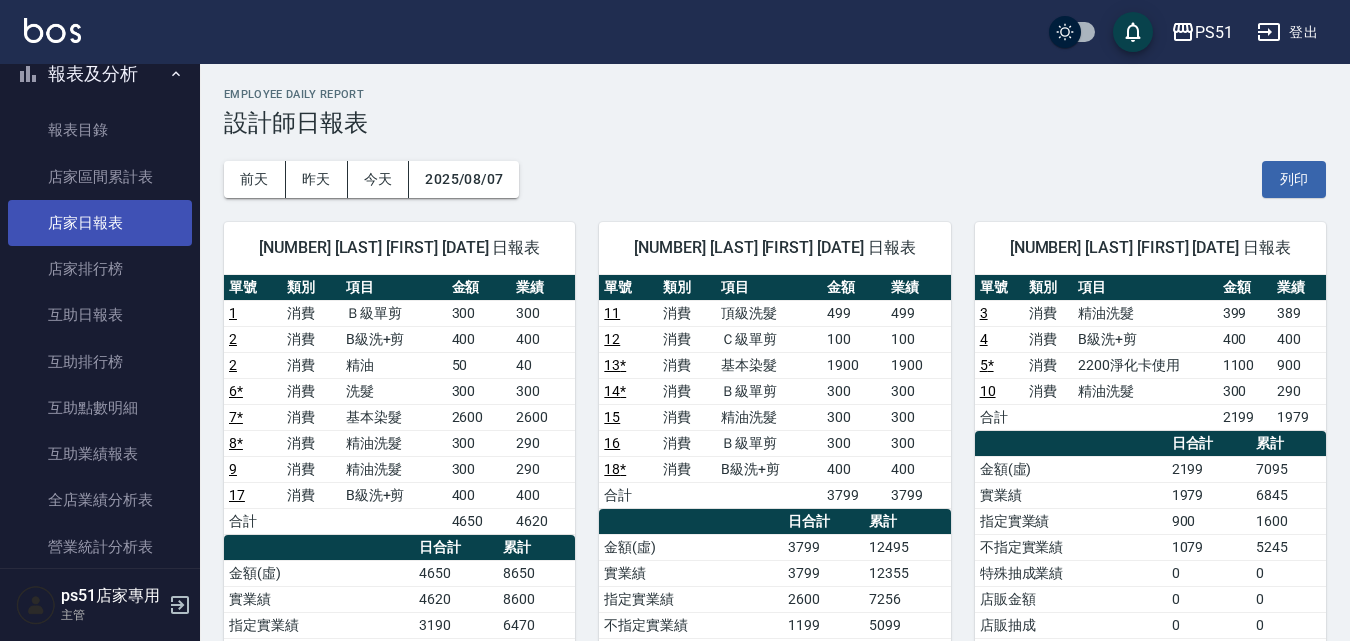 click on "店家日報表" at bounding box center [100, 223] 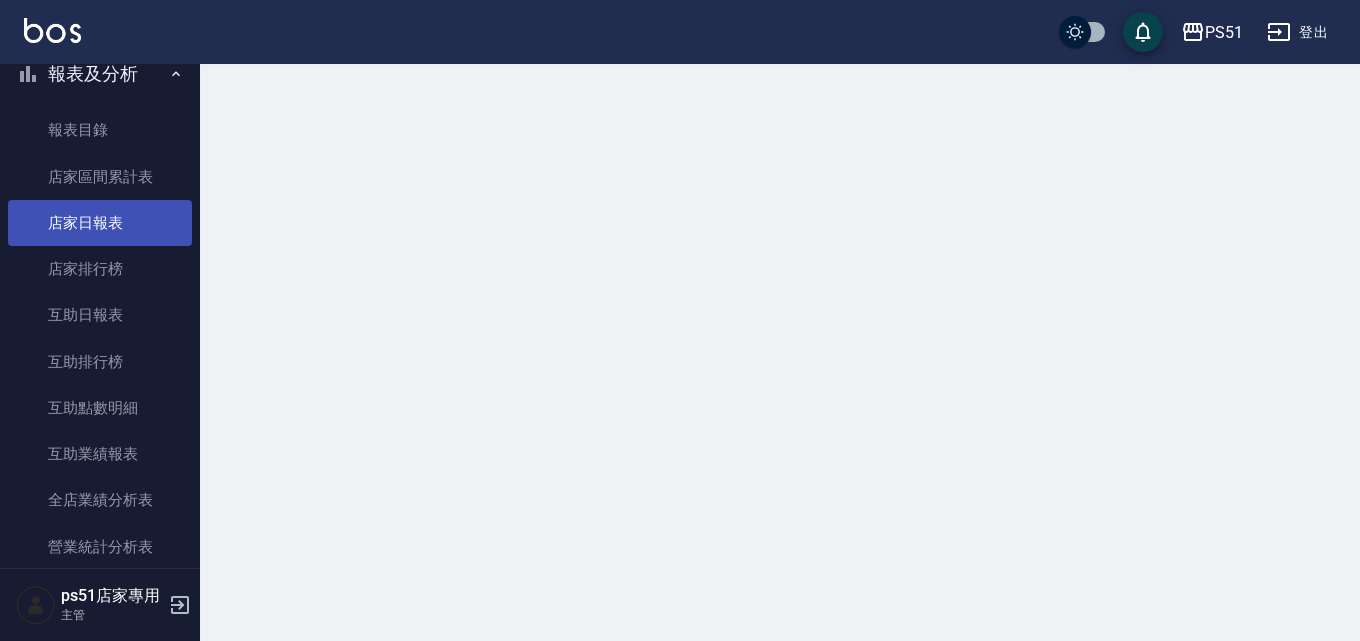click on "店家日報表" at bounding box center (100, 223) 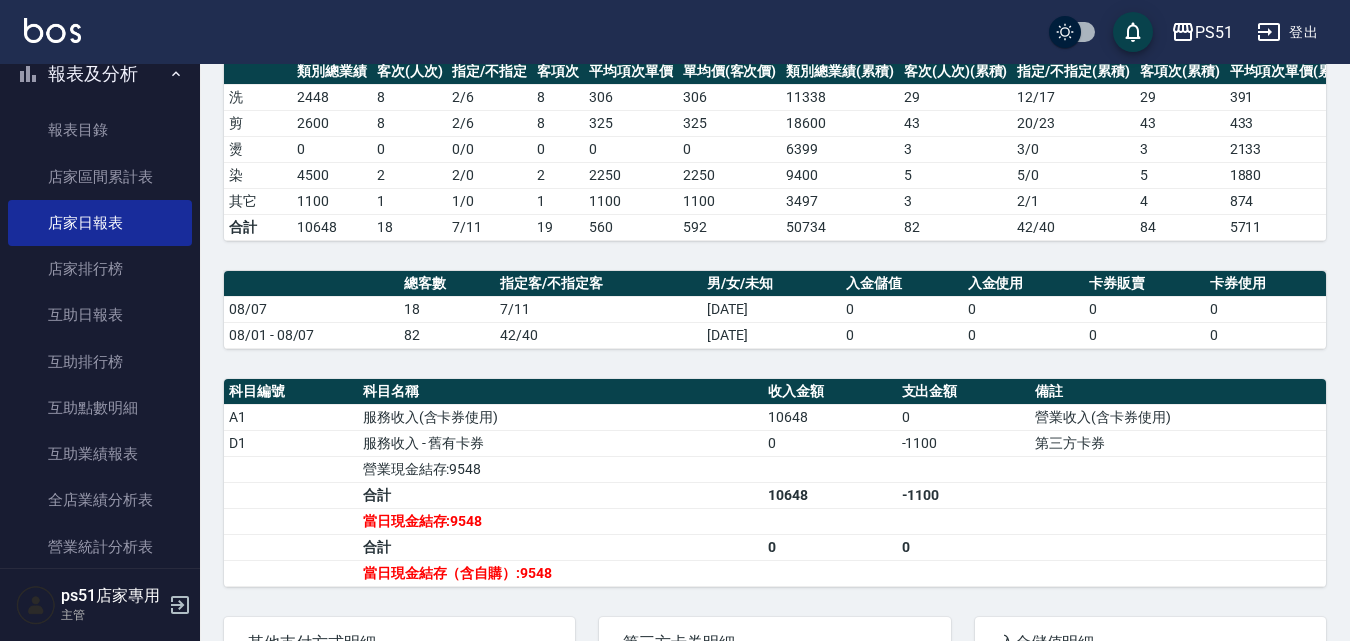 scroll, scrollTop: 467, scrollLeft: 0, axis: vertical 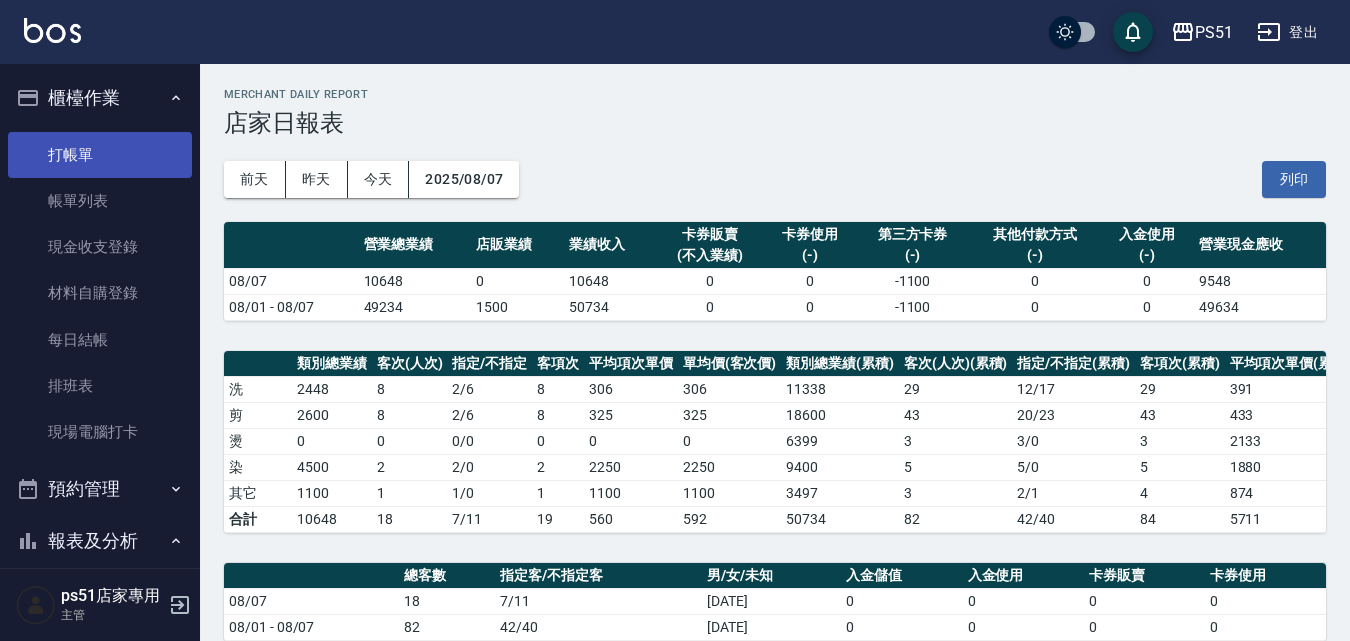 click on "打帳單" at bounding box center (100, 155) 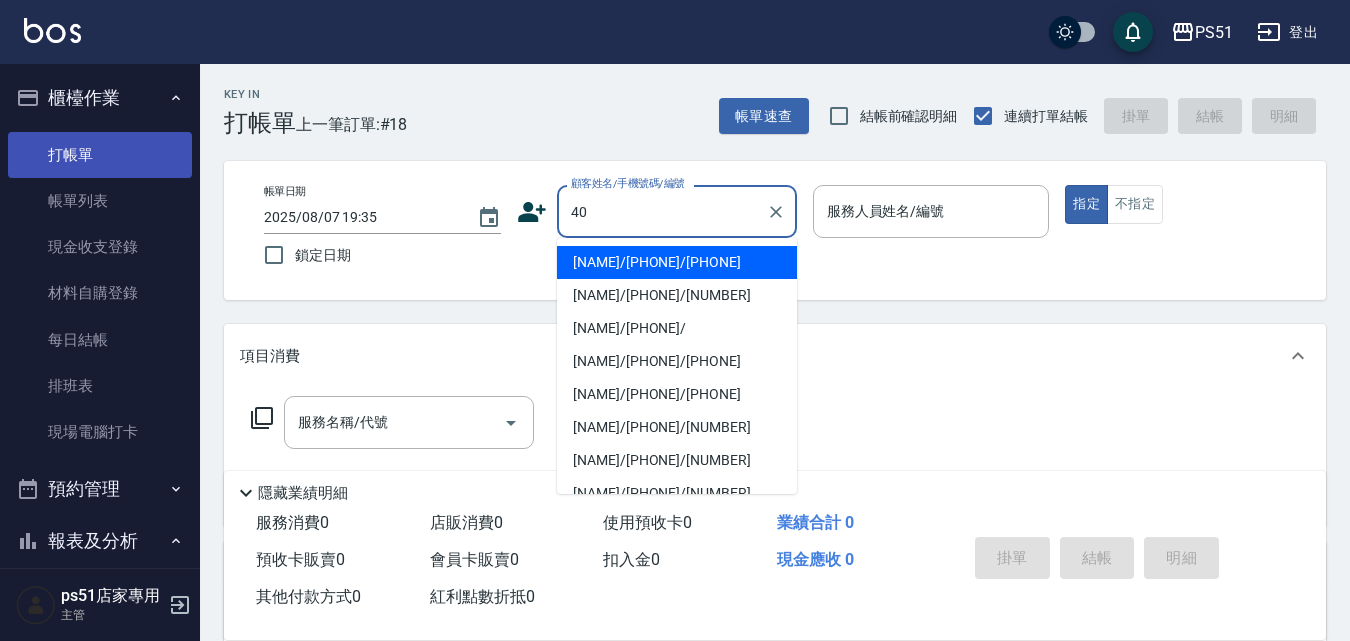 type on "4" 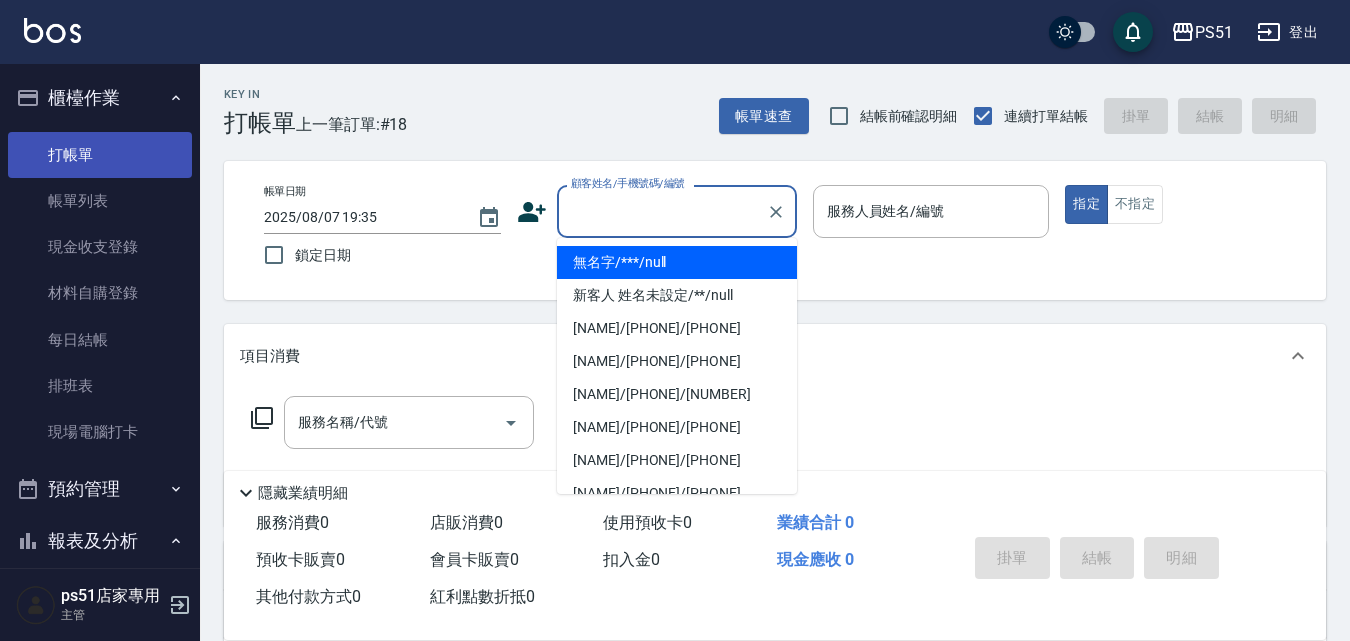 type on "無名字/***/null" 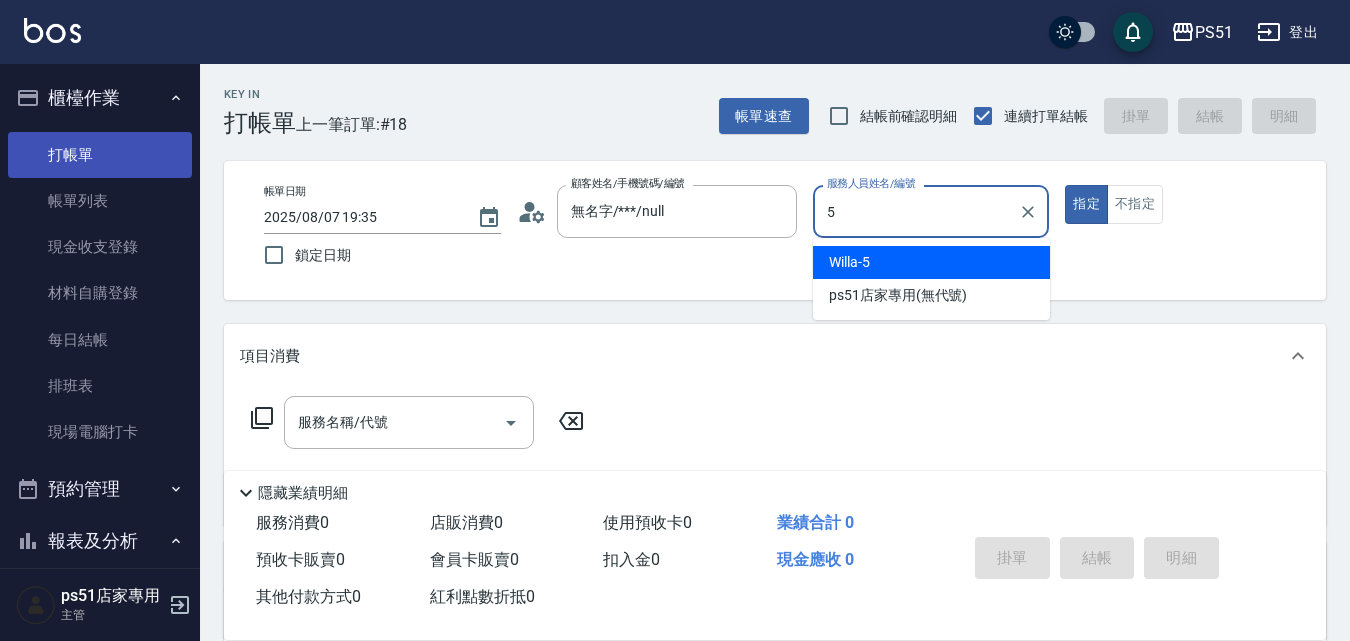type on "Willa-5" 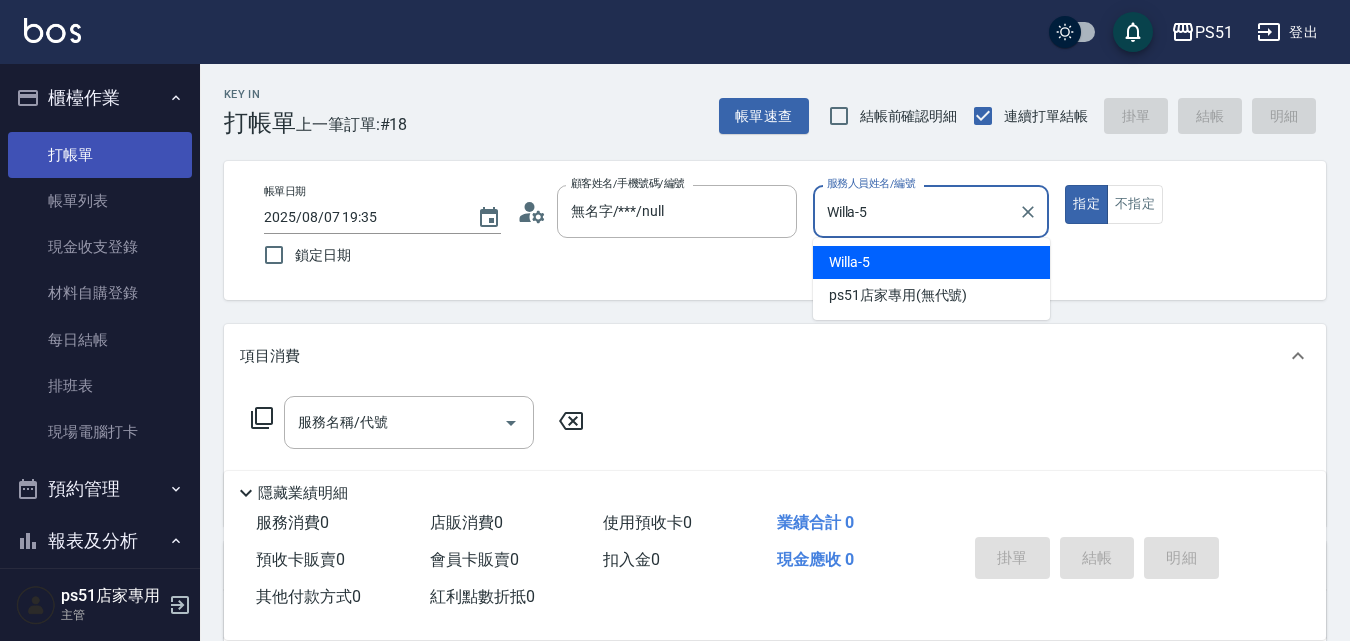 type on "true" 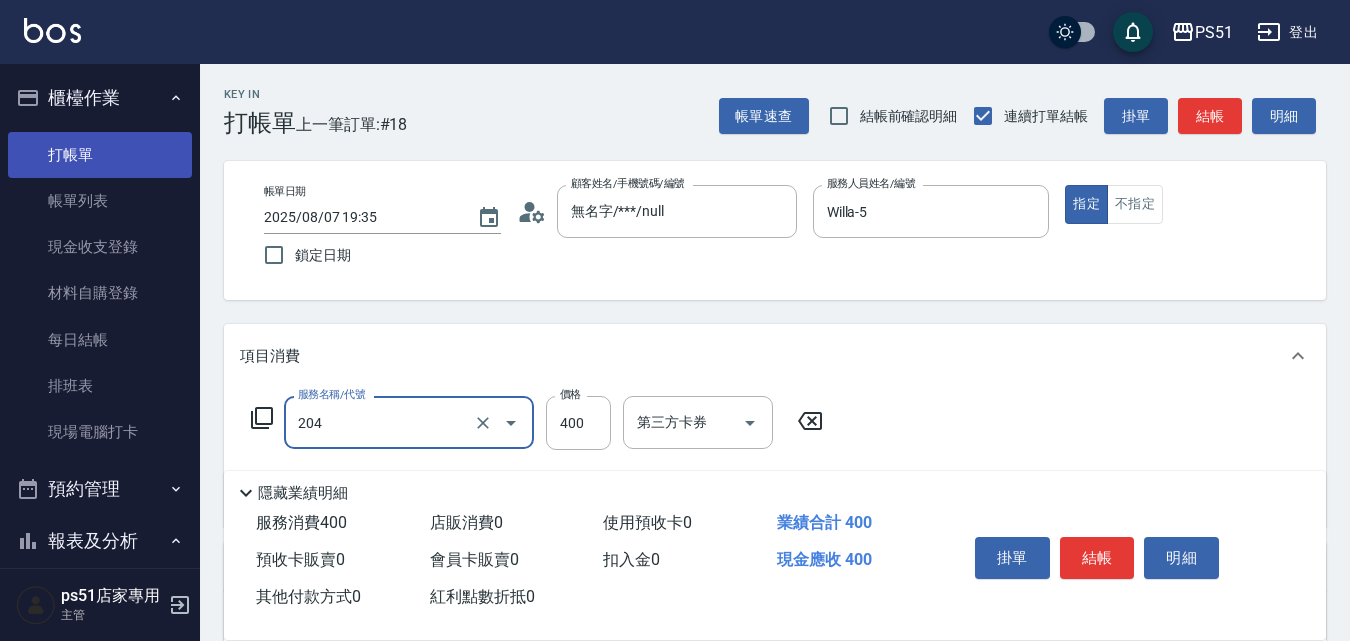 type on "B級洗+剪(204)" 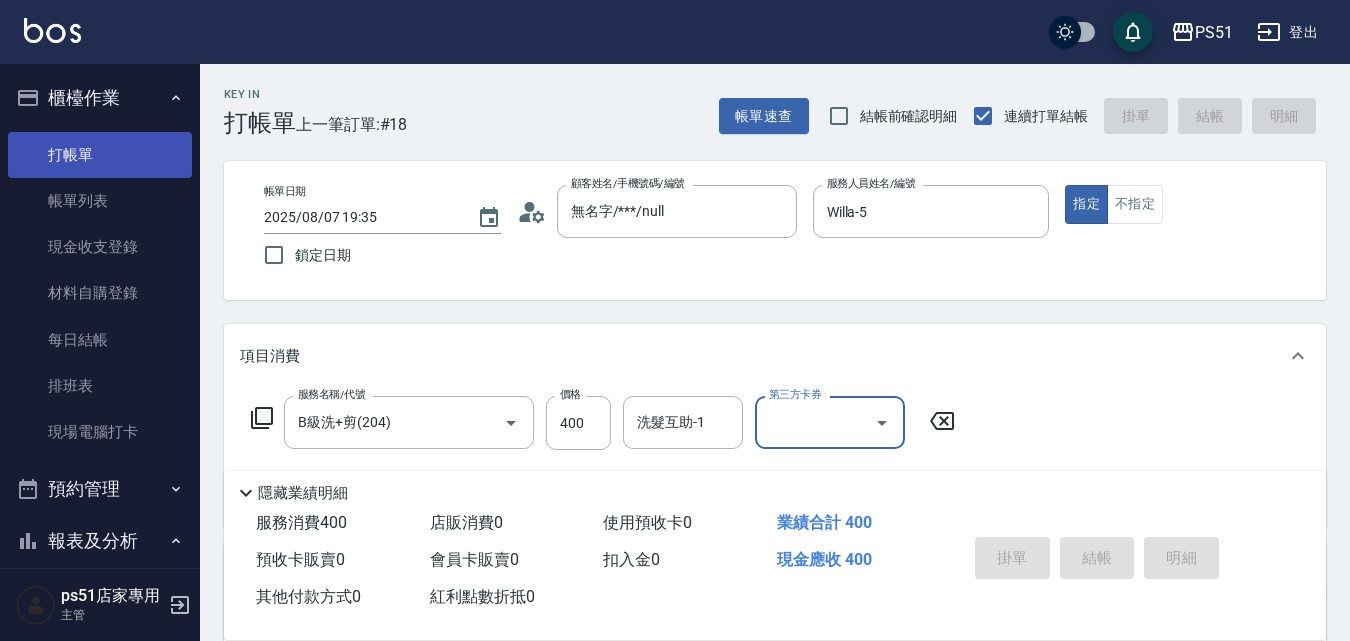 type 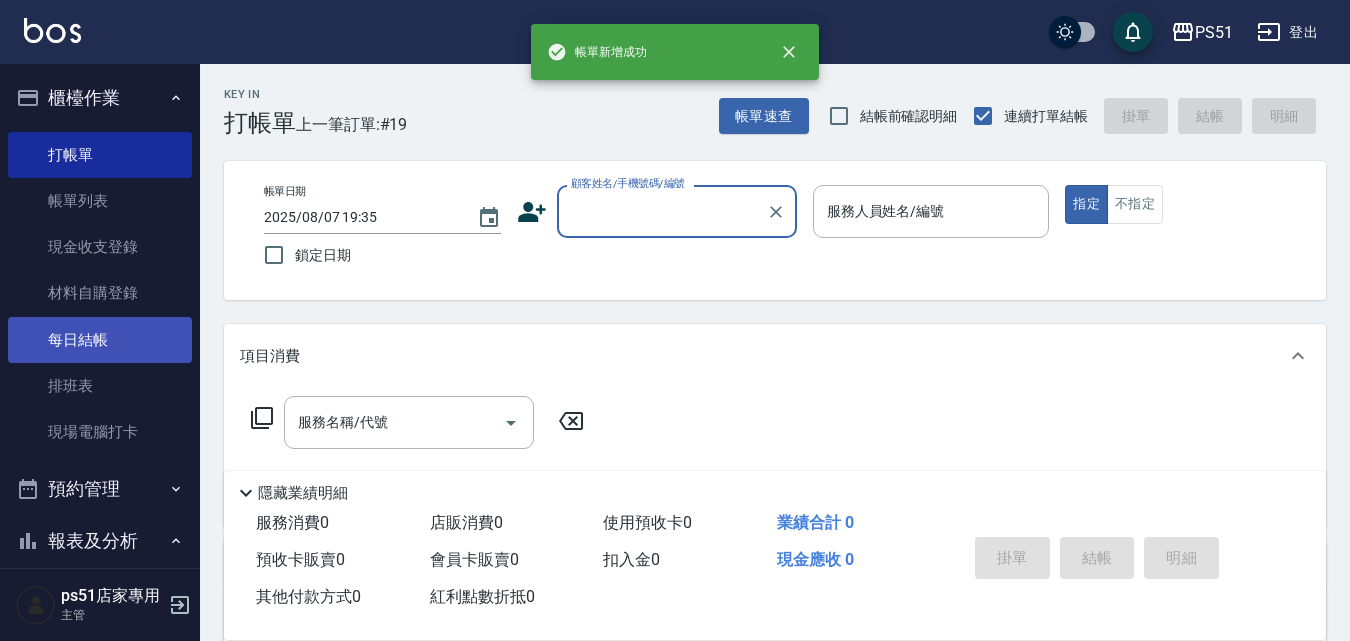 scroll, scrollTop: 467, scrollLeft: 0, axis: vertical 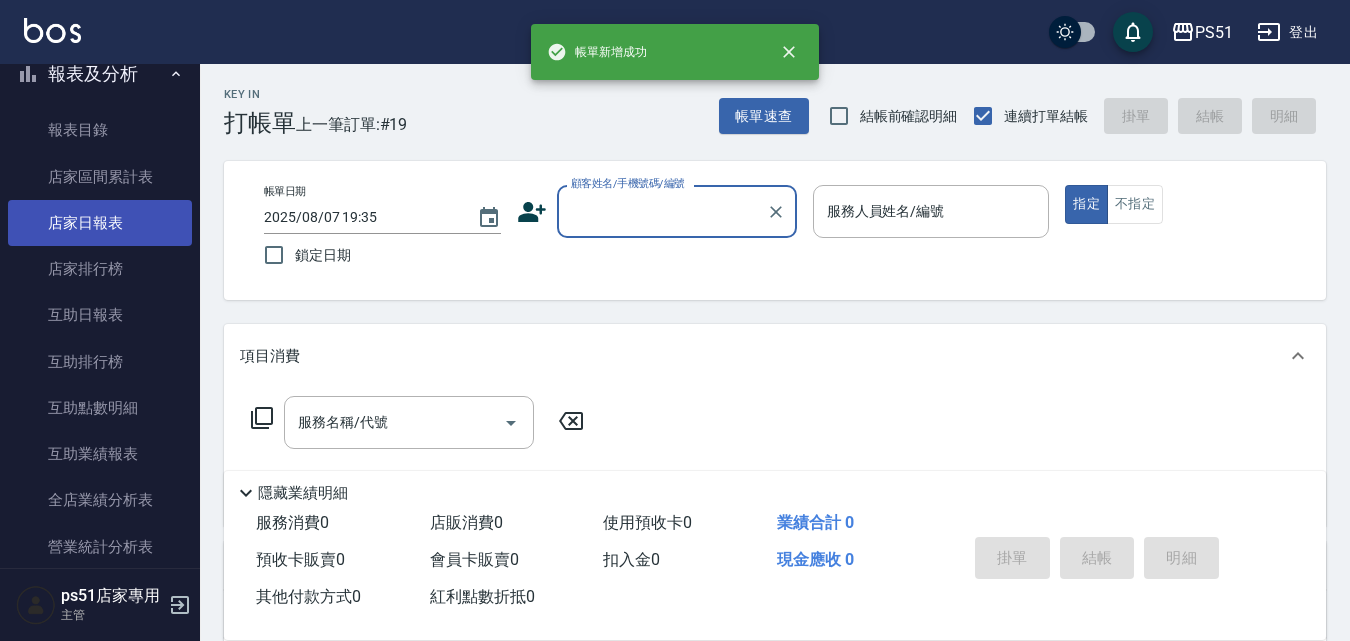 click on "店家日報表" at bounding box center [100, 223] 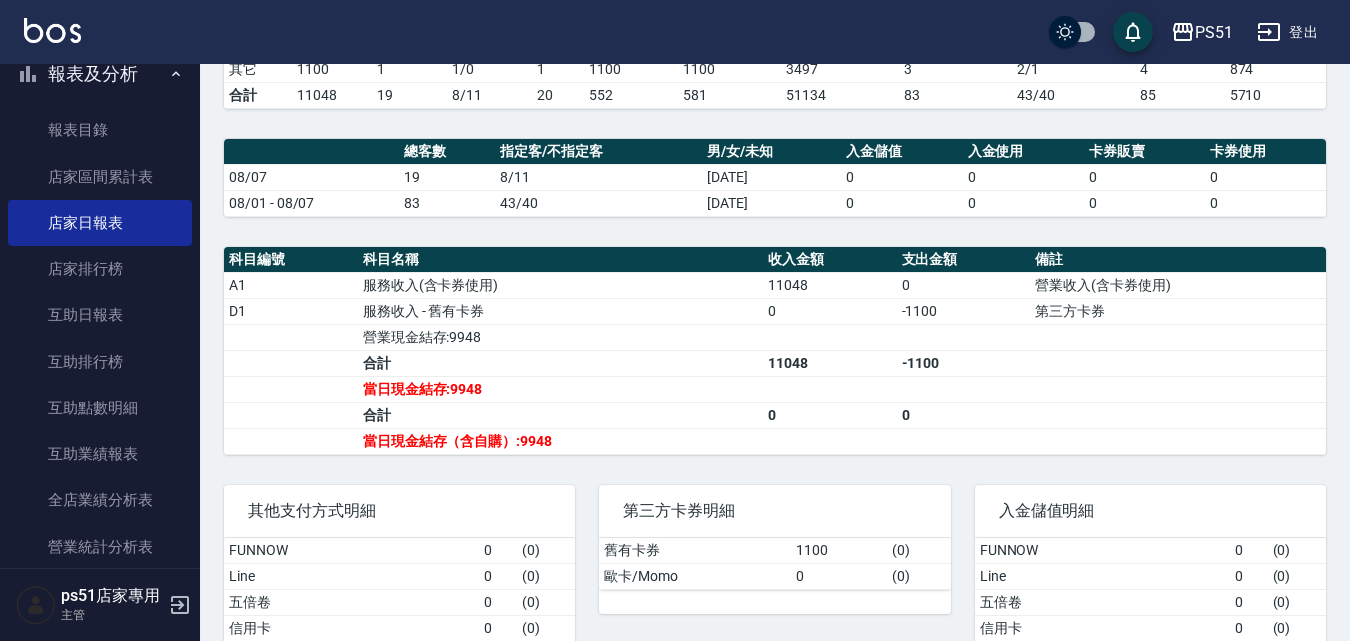 scroll, scrollTop: 467, scrollLeft: 0, axis: vertical 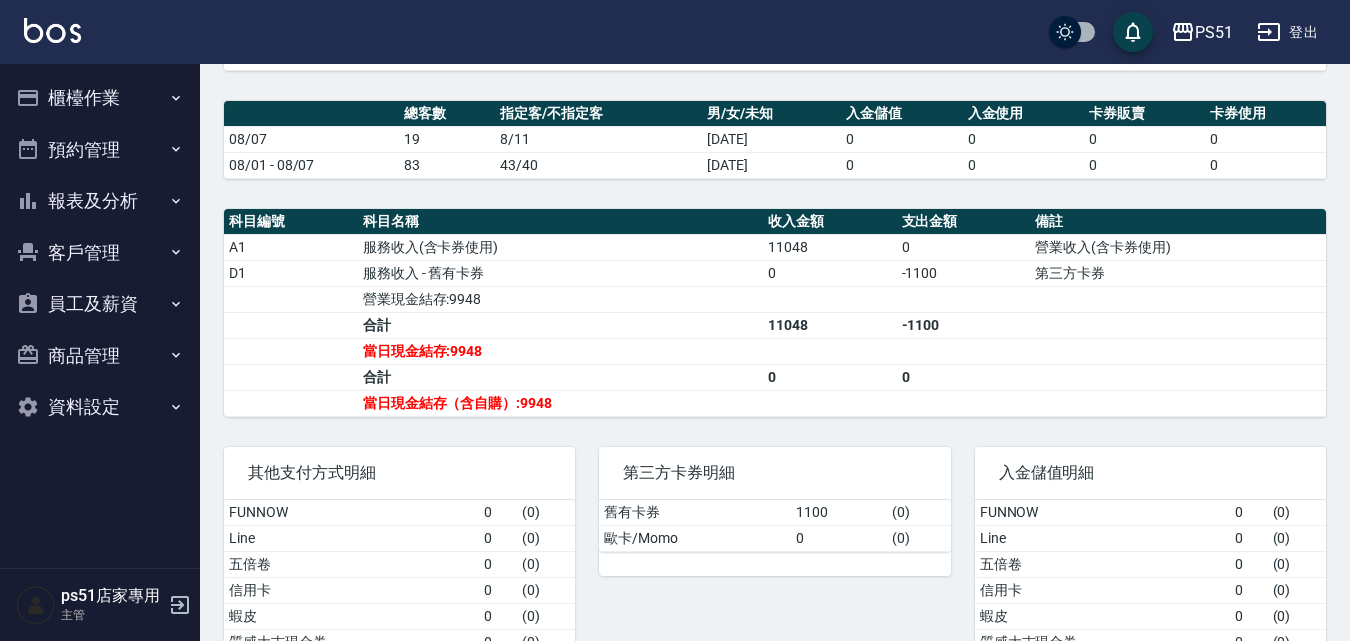 click on "櫃檯作業" at bounding box center [100, 98] 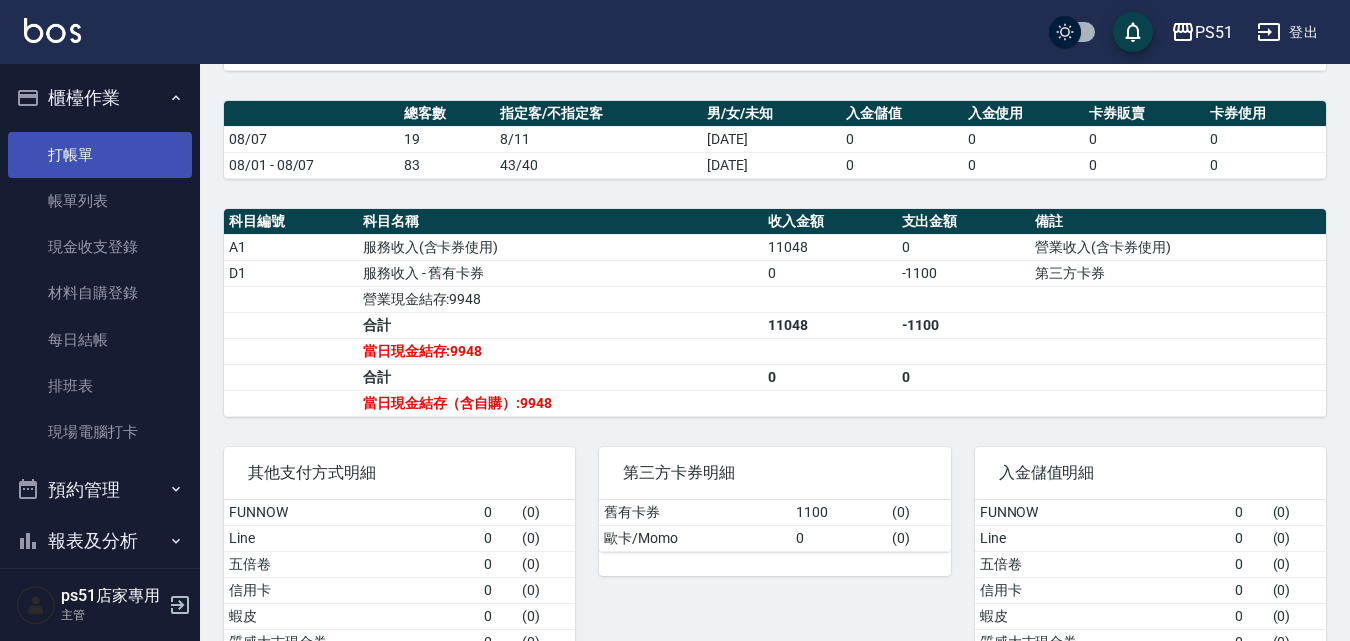 click on "打帳單" at bounding box center [100, 155] 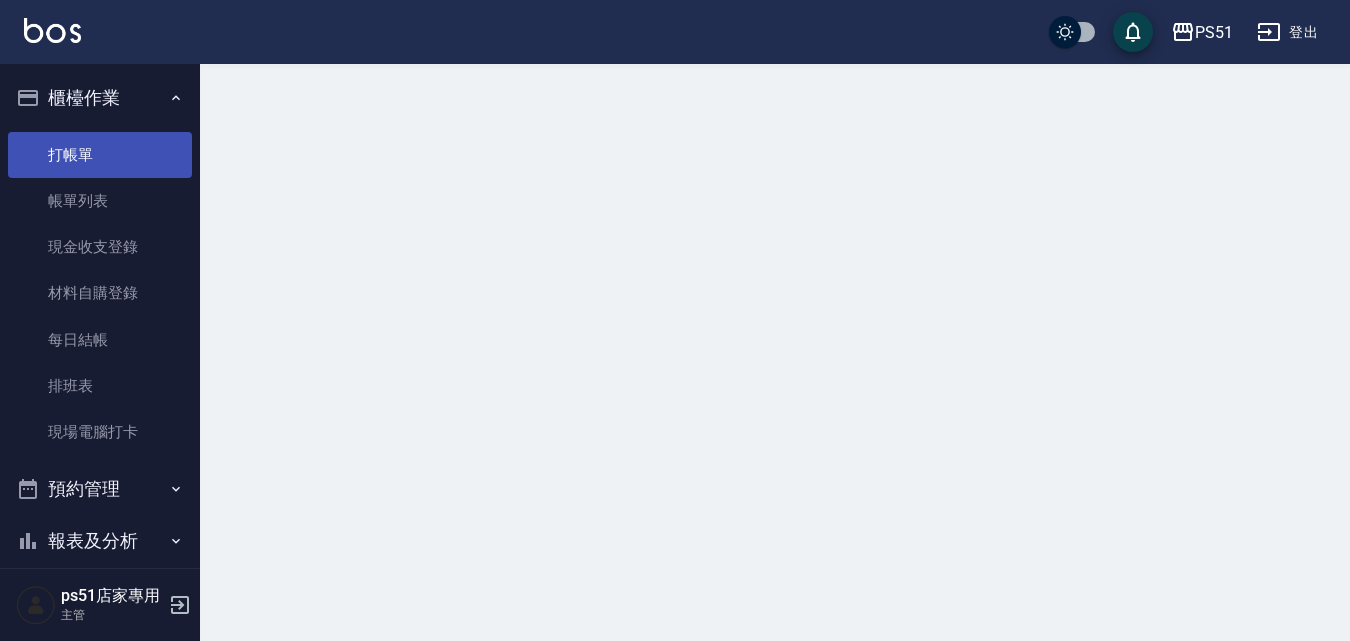 scroll, scrollTop: 0, scrollLeft: 0, axis: both 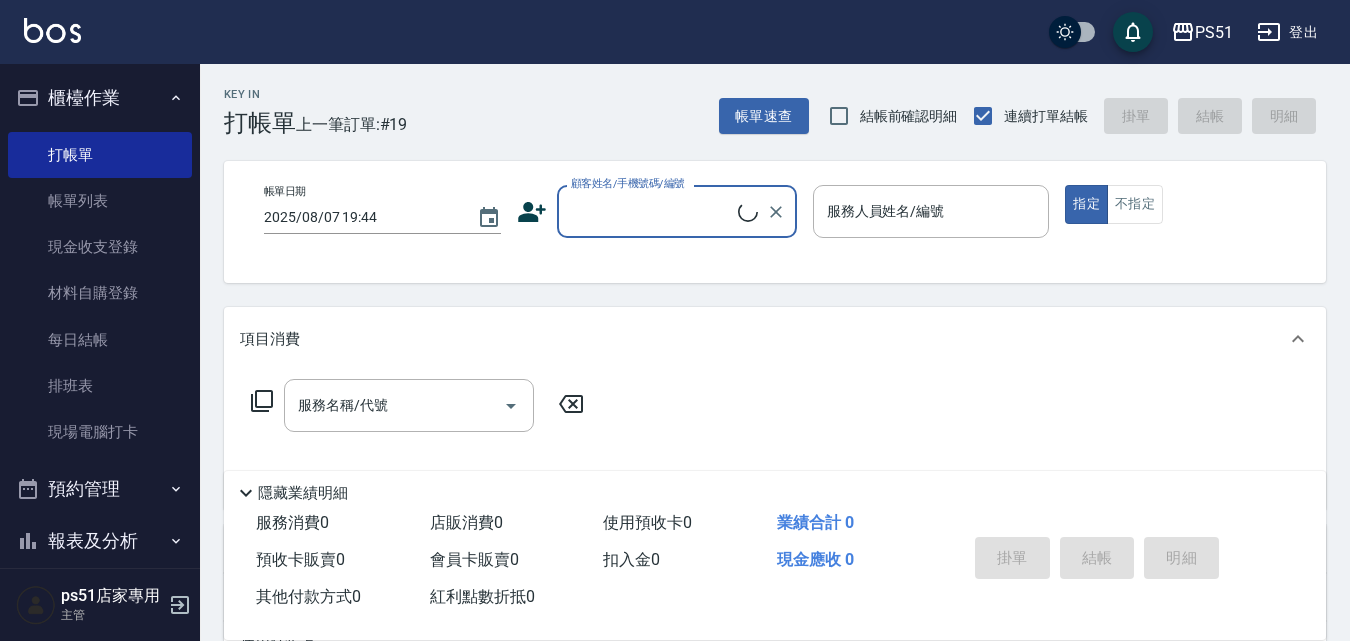 drag, startPoint x: 725, startPoint y: 201, endPoint x: 673, endPoint y: 237, distance: 63.245552 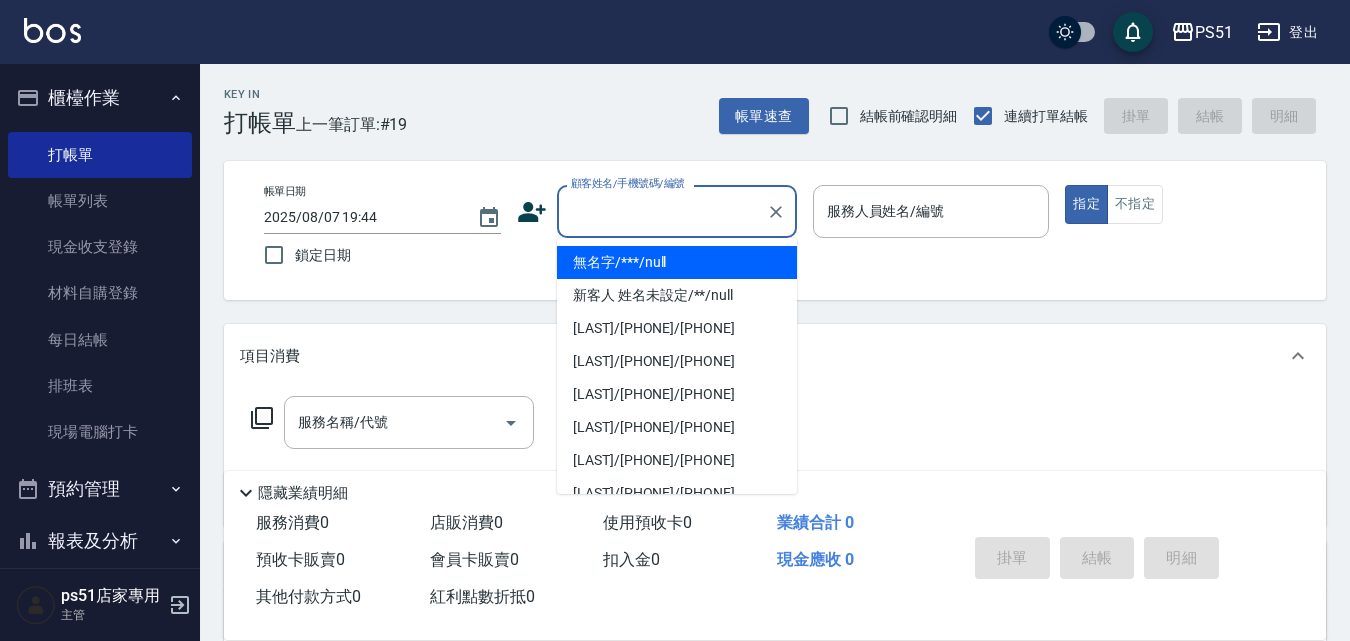 click on "無名字/***/null" at bounding box center [677, 262] 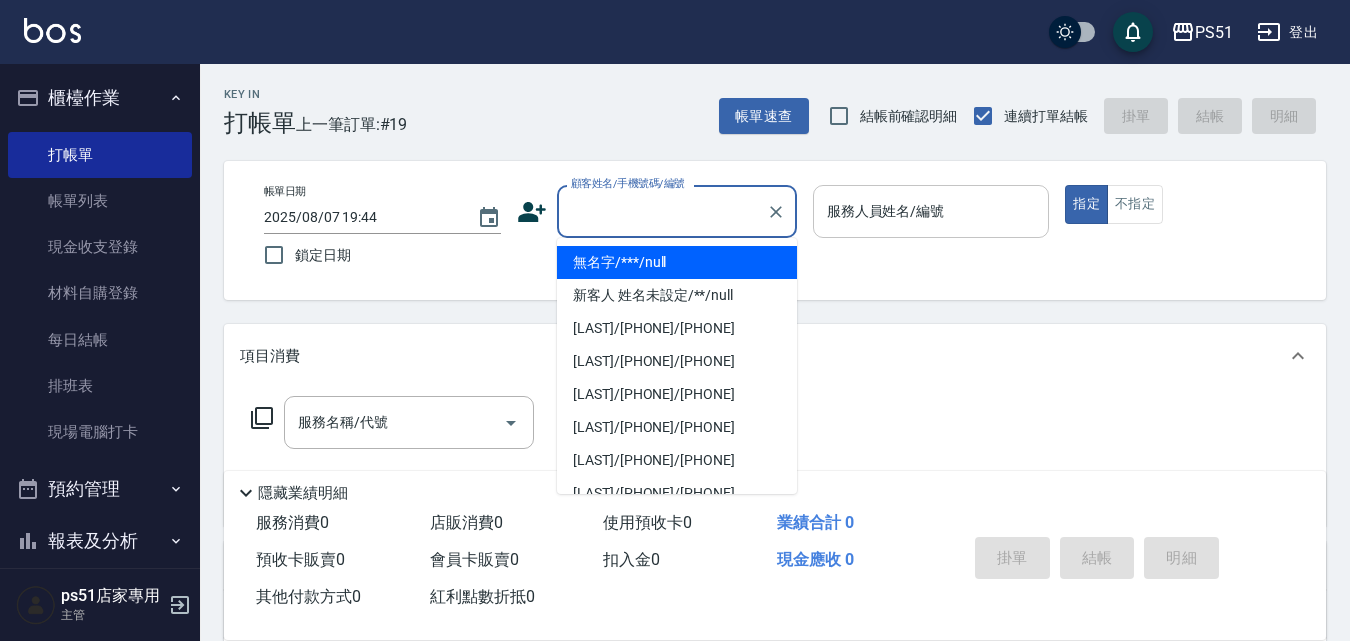 type on "無名字/***/null" 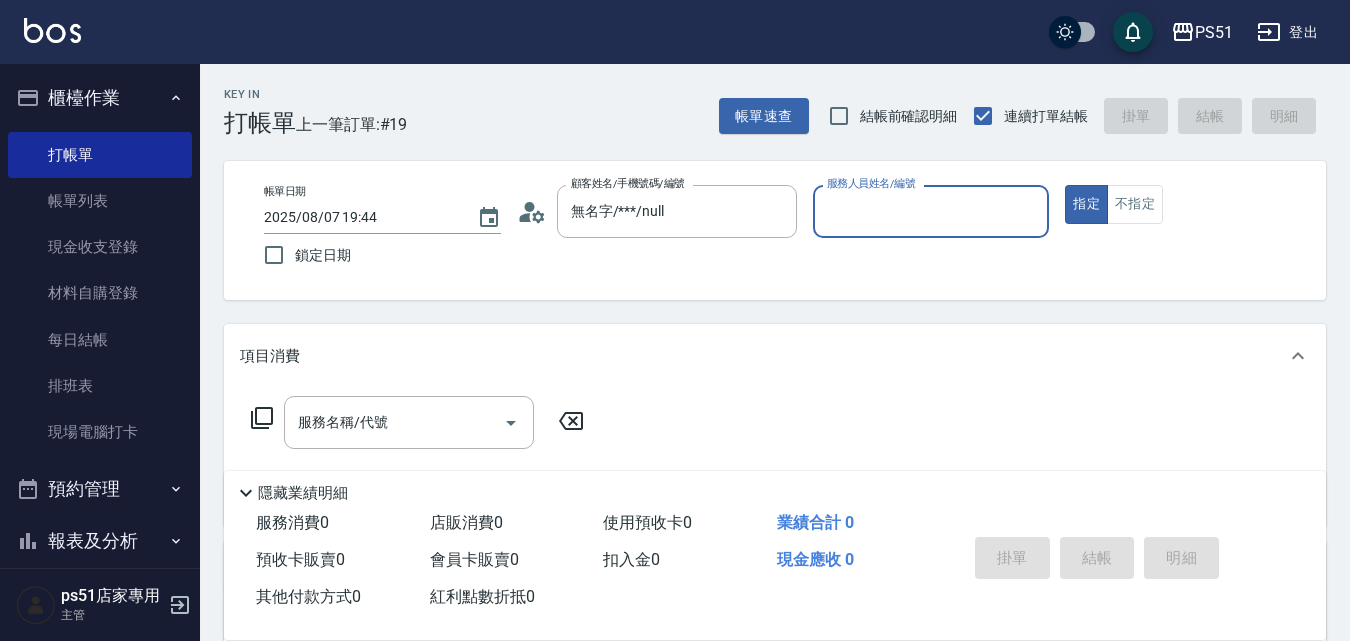 click on "服務人員姓名/編號" at bounding box center [931, 211] 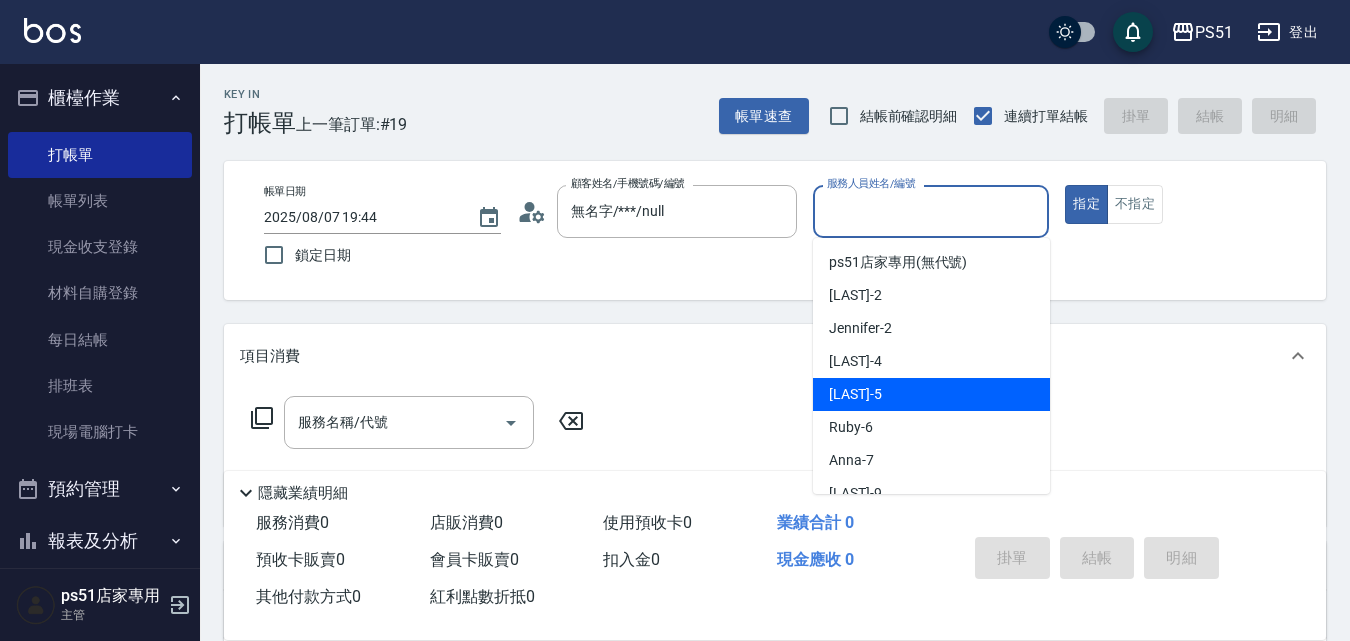 click on "Willa -5" at bounding box center [931, 394] 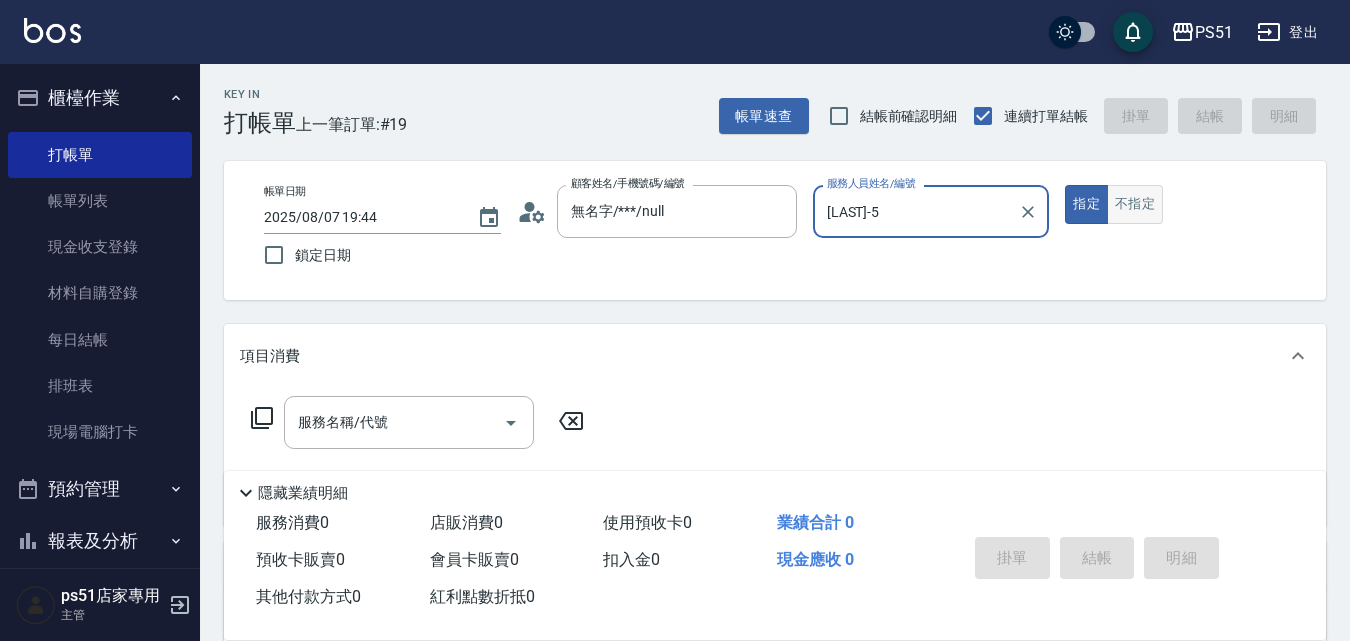 click on "不指定" at bounding box center [1135, 204] 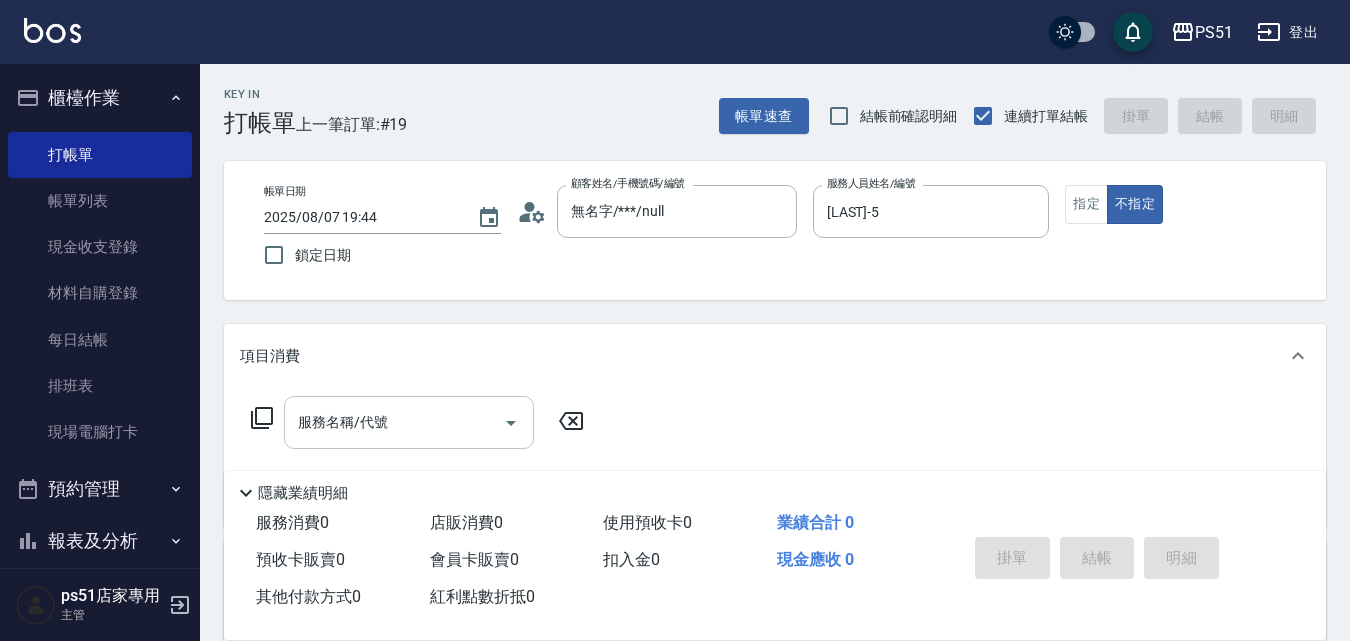 click on "服務名稱/代號" at bounding box center [394, 422] 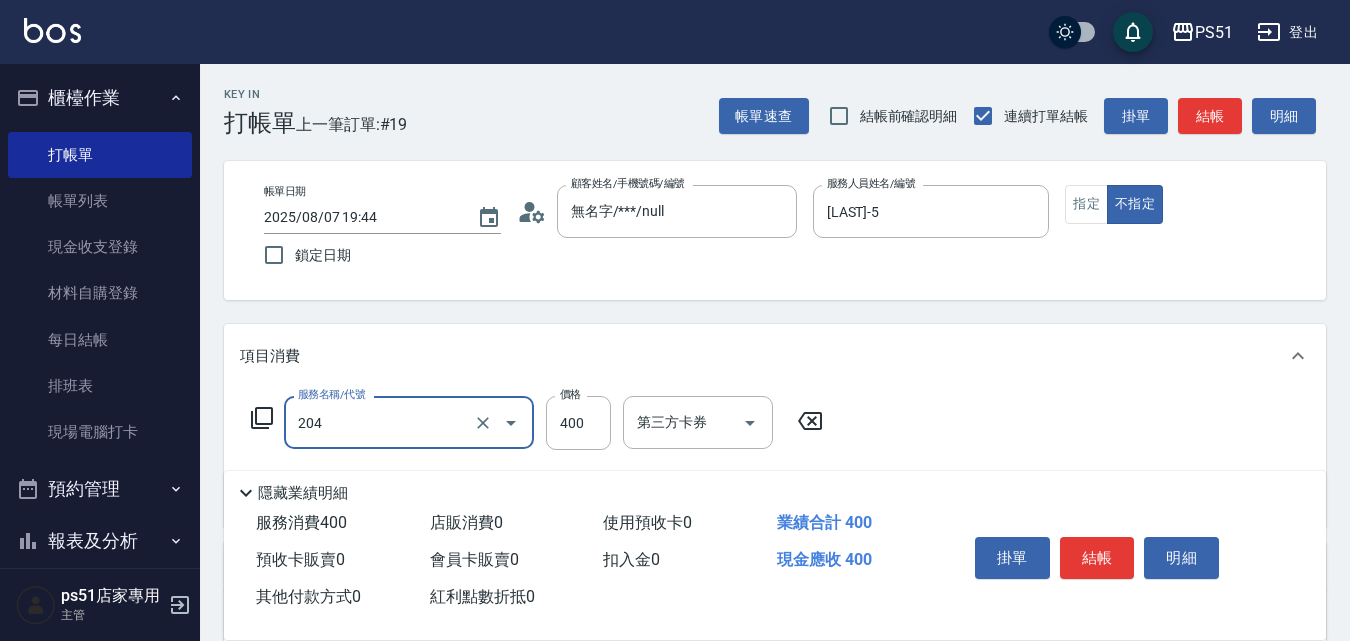 type on "B級洗+剪(204)" 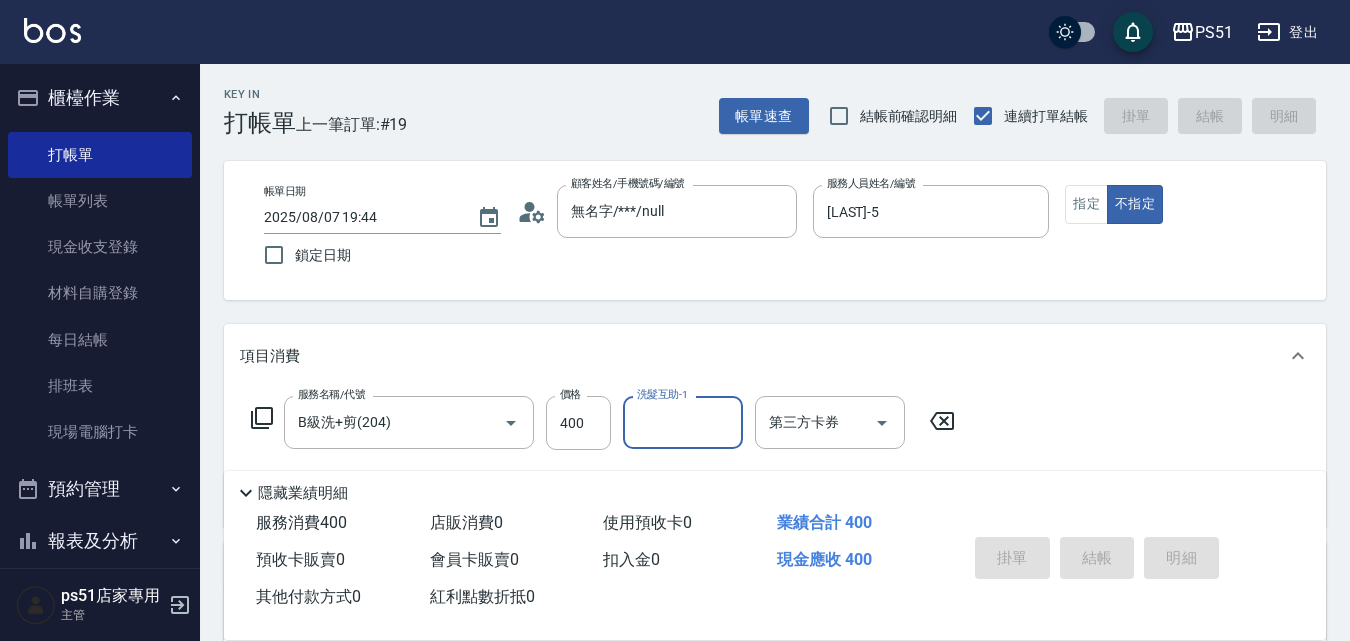 type 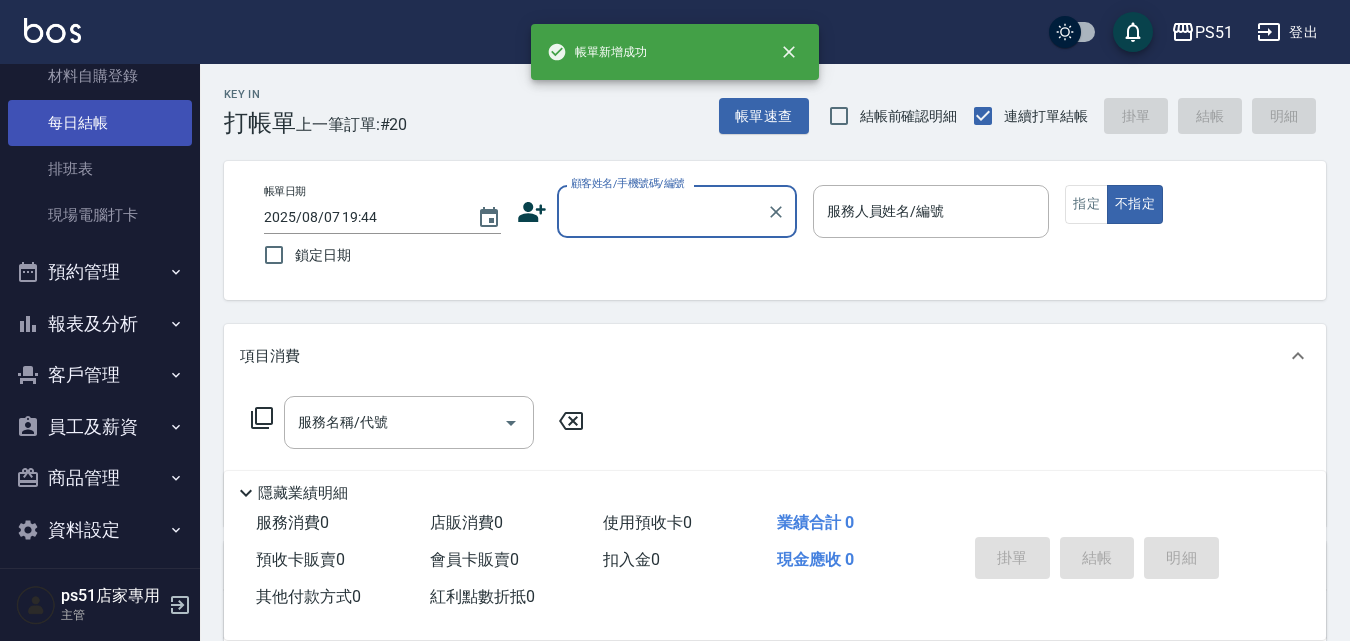 scroll, scrollTop: 228, scrollLeft: 0, axis: vertical 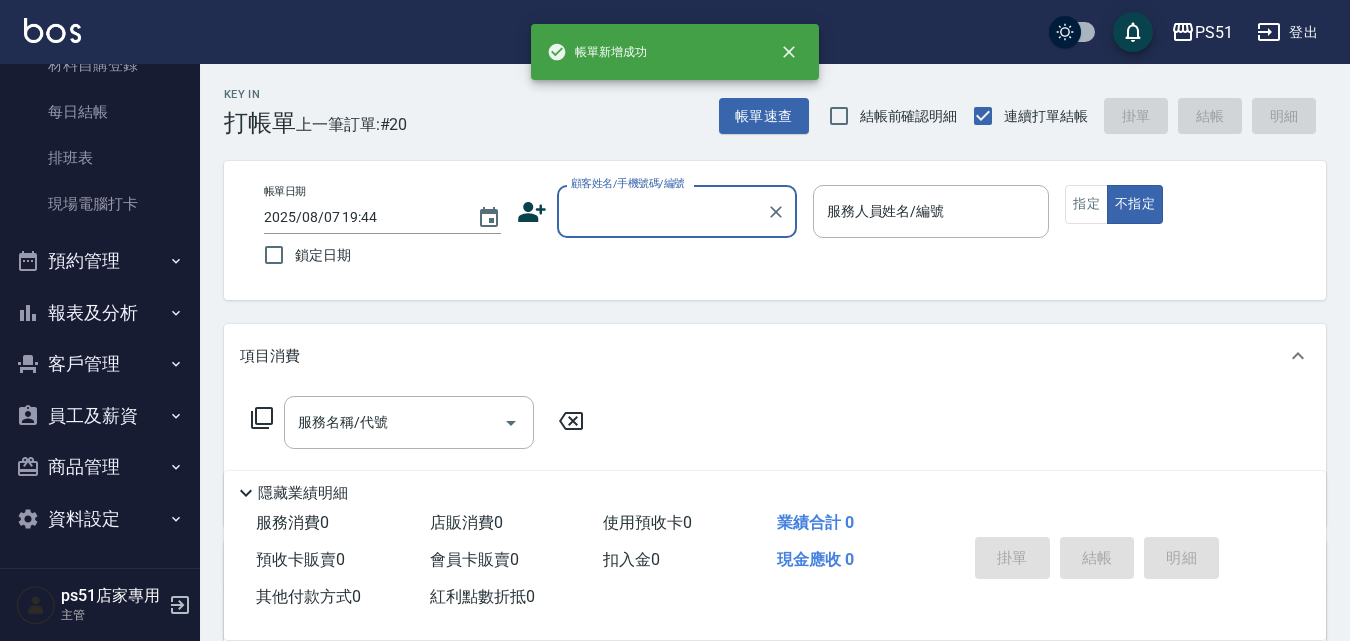 click on "報表及分析" at bounding box center [100, 313] 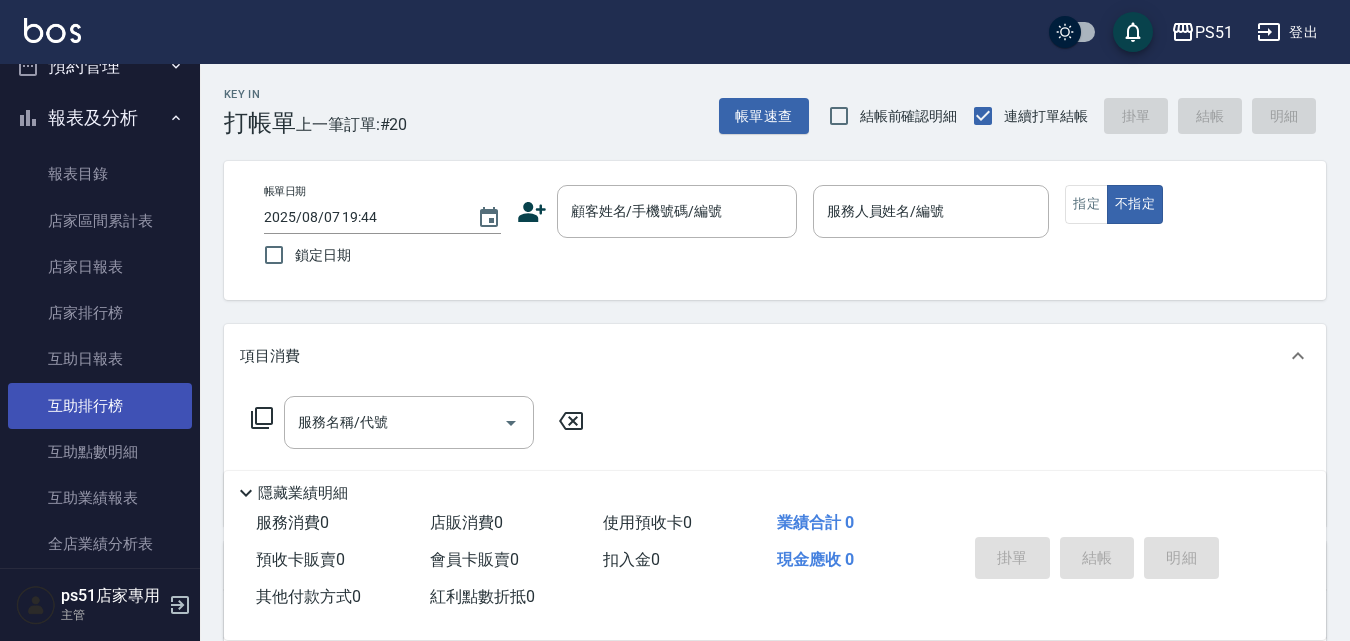 scroll, scrollTop: 461, scrollLeft: 0, axis: vertical 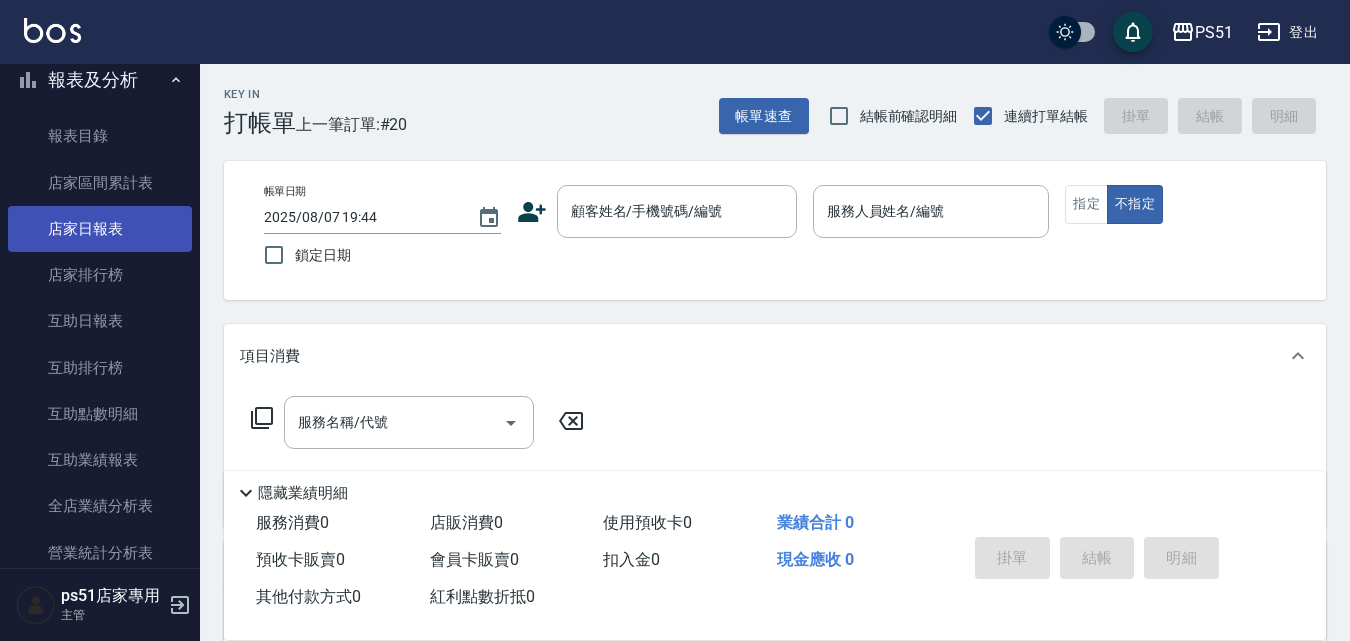 click on "店家日報表" at bounding box center [100, 229] 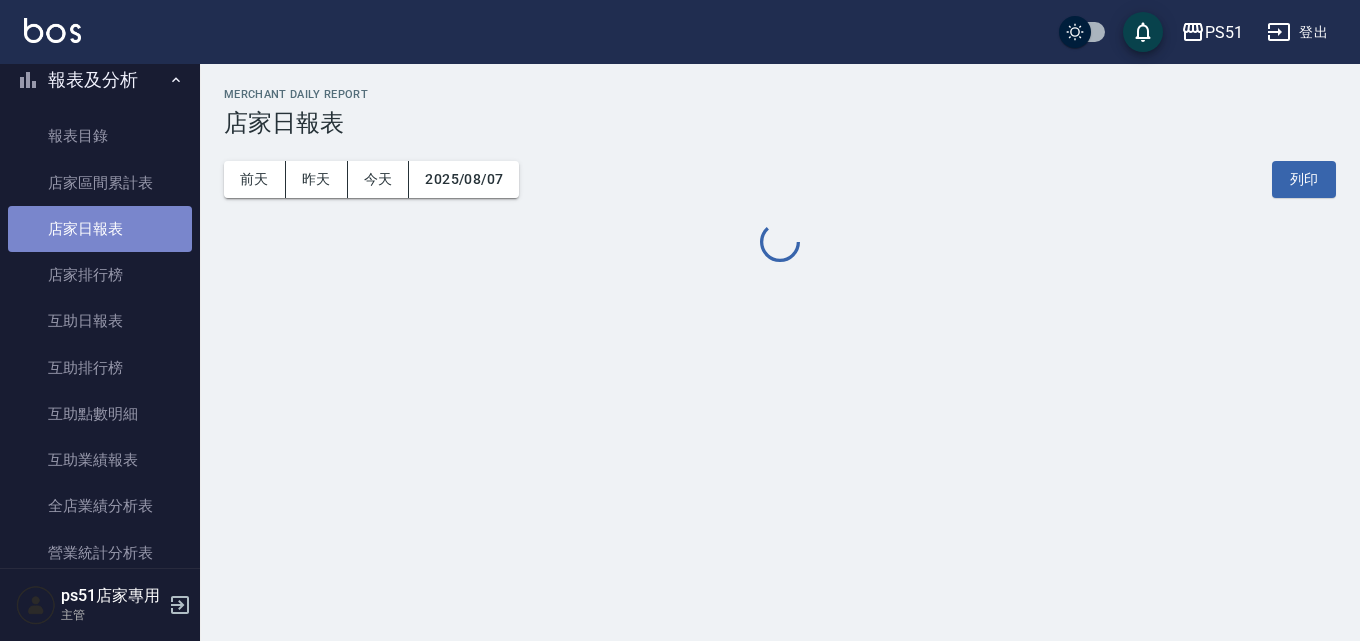 click on "店家日報表" at bounding box center (100, 229) 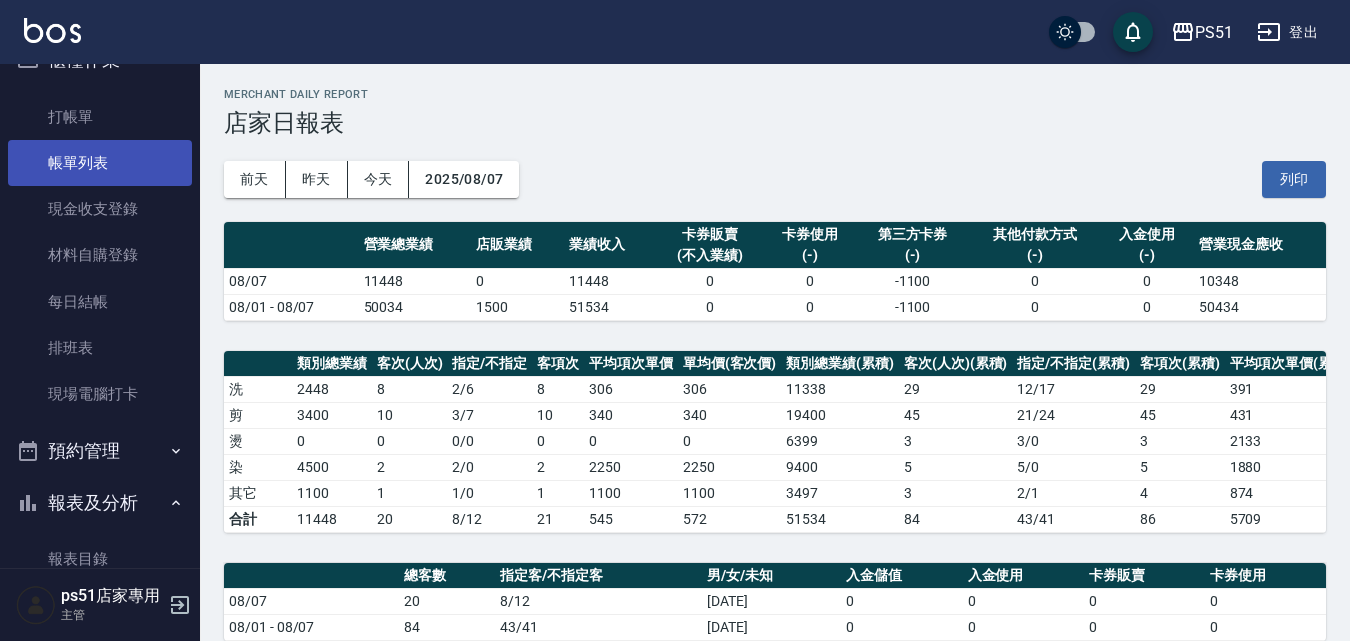 scroll, scrollTop: 0, scrollLeft: 0, axis: both 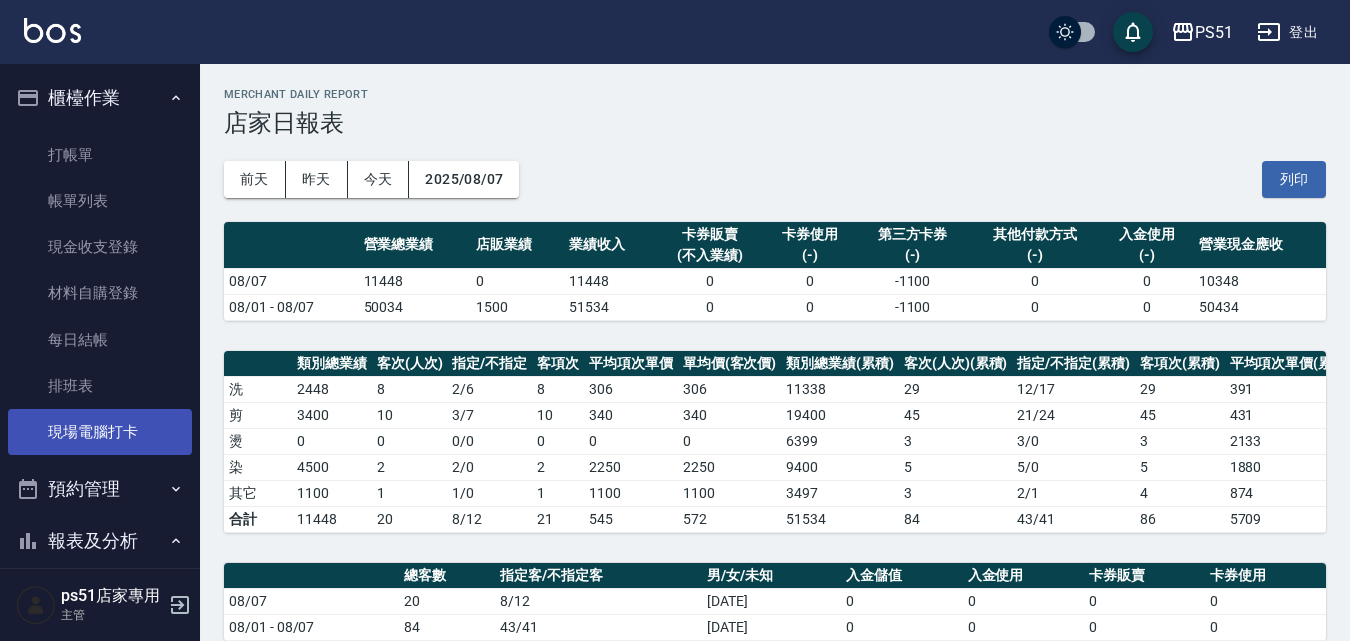 click on "現場電腦打卡" at bounding box center [100, 432] 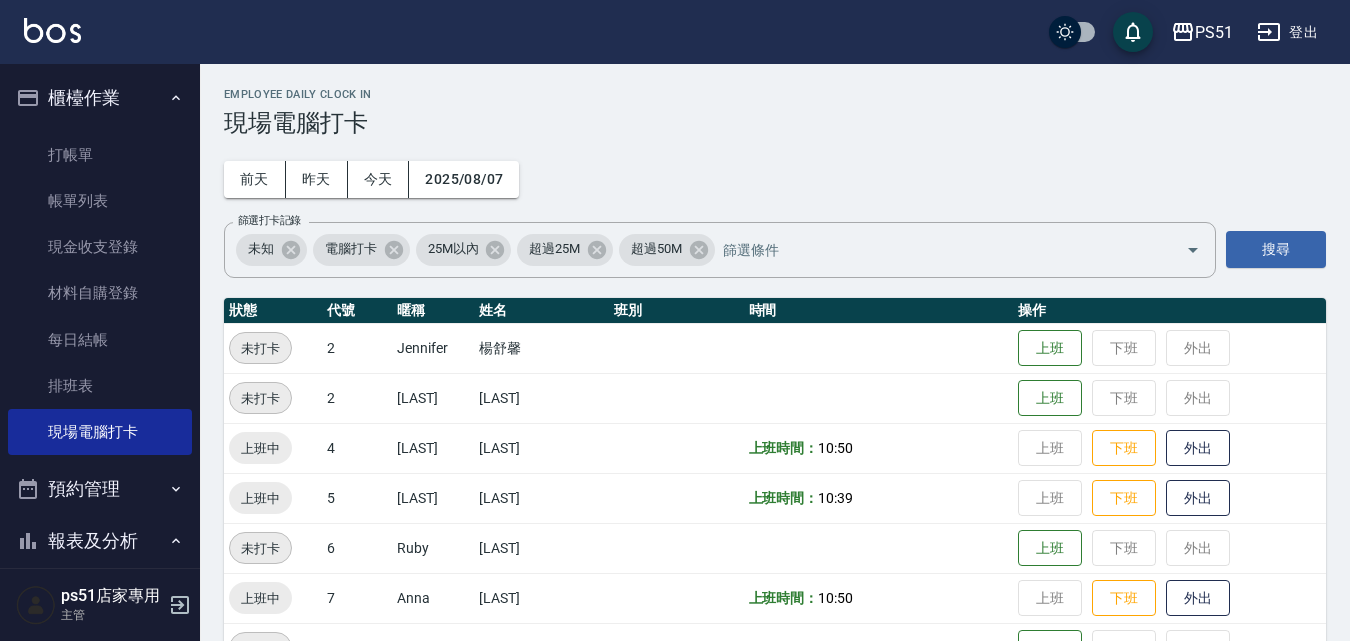 click on "Employee Daily Clock In 現場電腦打卡 前天 昨天 今天 2025/08/07 篩選打卡記錄 未知 電腦打卡 25M以內 超過25M 超過50M 篩選打卡記錄 搜尋 狀態 代號 暱稱 姓名 班別 時間 操作 未打卡 2 Jennifer 楊舒馨 上班 下班 外出 未打卡 2 Sam 蔡楦梓 上班 下班 外出 上班中 4 Bella 陳子田 上班時間： 10:50 上班 下班 外出 上班中 5 Willa 吳怡靚 上班時間： 10:39 上班 下班 外出 未打卡 6 Ruby 柯佳萱 上班 下班 外出 上班中 7 Anna 黃子庭 上班時間： 10:50 上班 下班 外出 未打卡 9 Ailee 謝苡汝 上班 下班 外出 未打卡 20 芊芊 張郁馨 上班 下班 外出 未打卡 23 孝恩 陳孝恩 上班 下班 外出 未打卡 31 kimi 邱郁筑 上班 下班 外出 未打卡 32 NiNi 陳玉伶 上班 下班 外出 未打卡 33 Leann 林思宇 上班 下班 外出 未打卡 34 愷兒 張愷兒 上班 下班 外出 未打卡 35 Miya 洪鈺雯 上班 下班 外出 未打卡 99 思敏 李思敏 上班 下班 100" at bounding box center [775, 731] 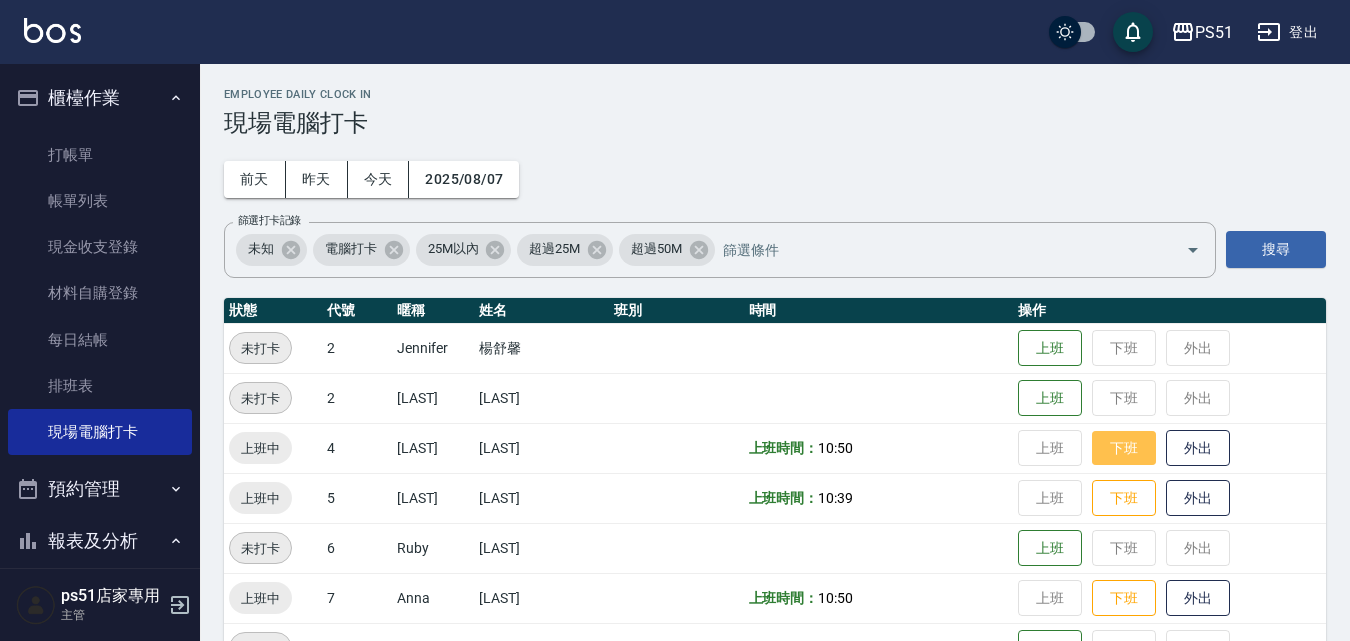 click on "下班" at bounding box center (1124, 448) 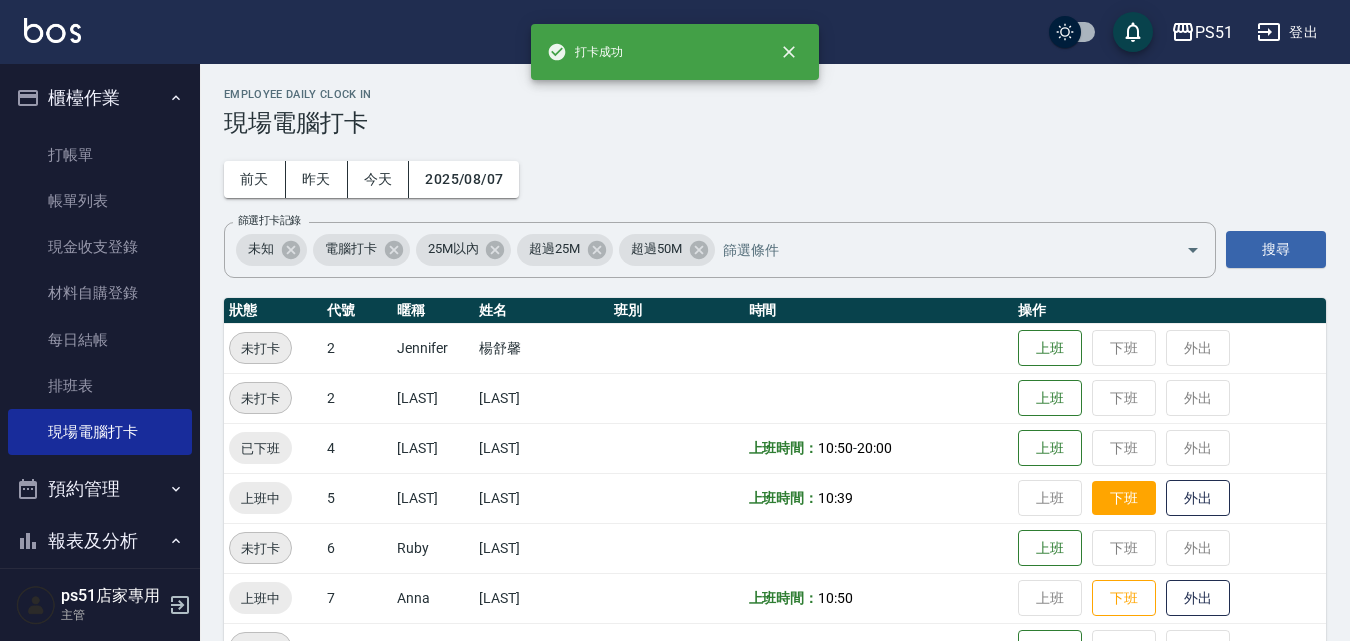 click on "下班" at bounding box center (1124, 498) 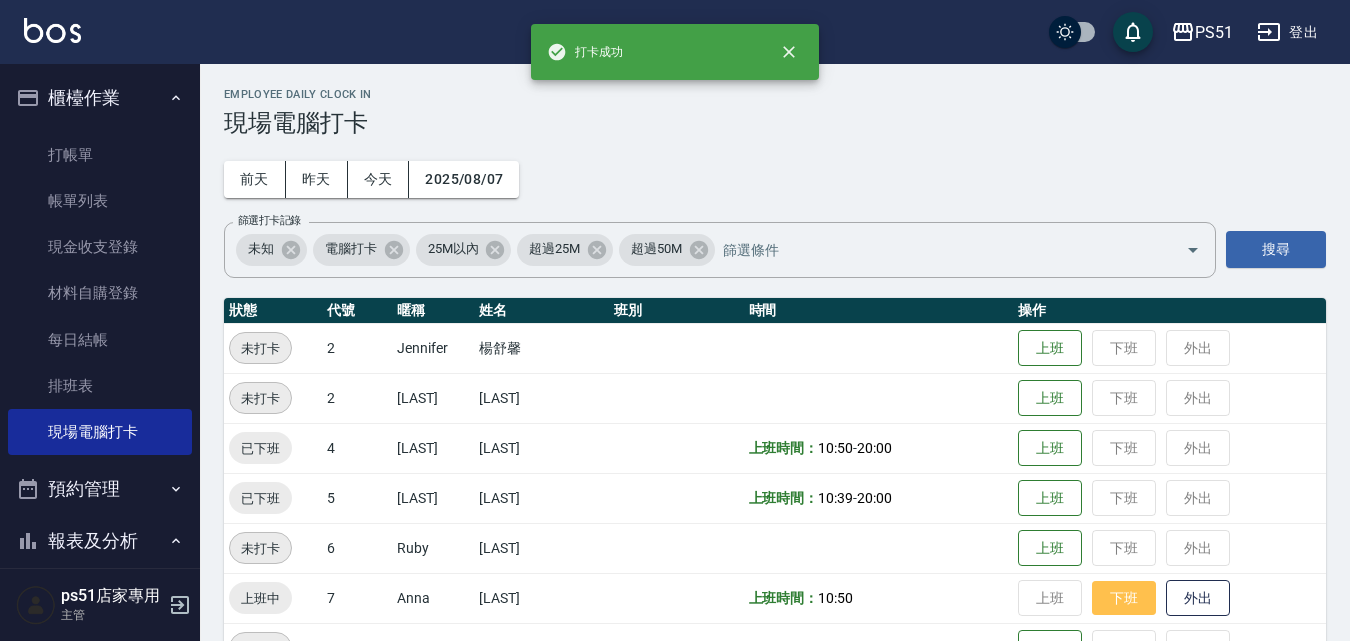 click on "下班" at bounding box center (1124, 598) 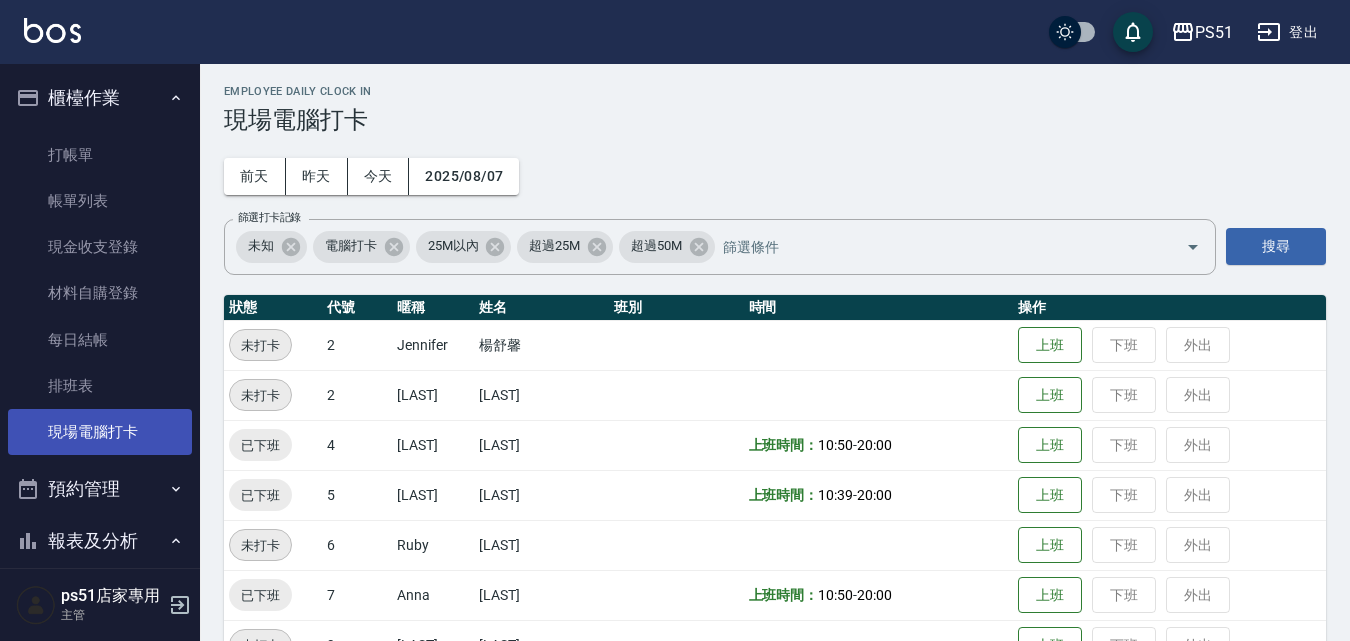 scroll, scrollTop: 0, scrollLeft: 0, axis: both 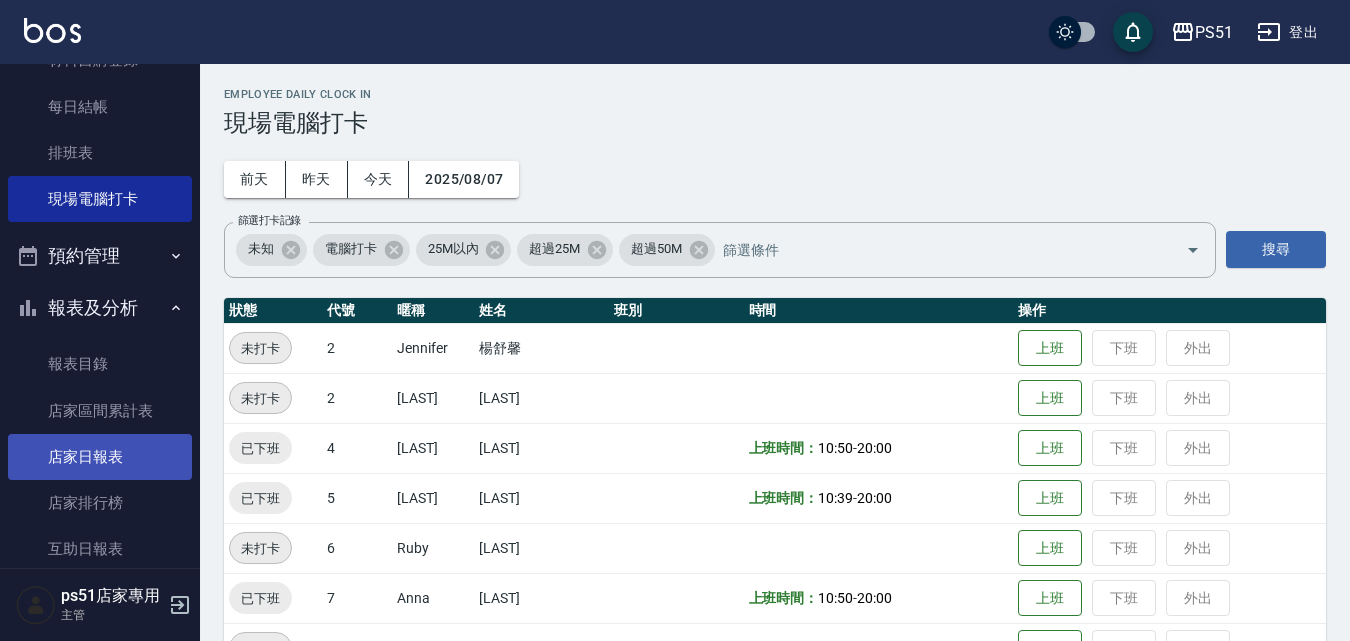 click on "店家日報表" at bounding box center [100, 457] 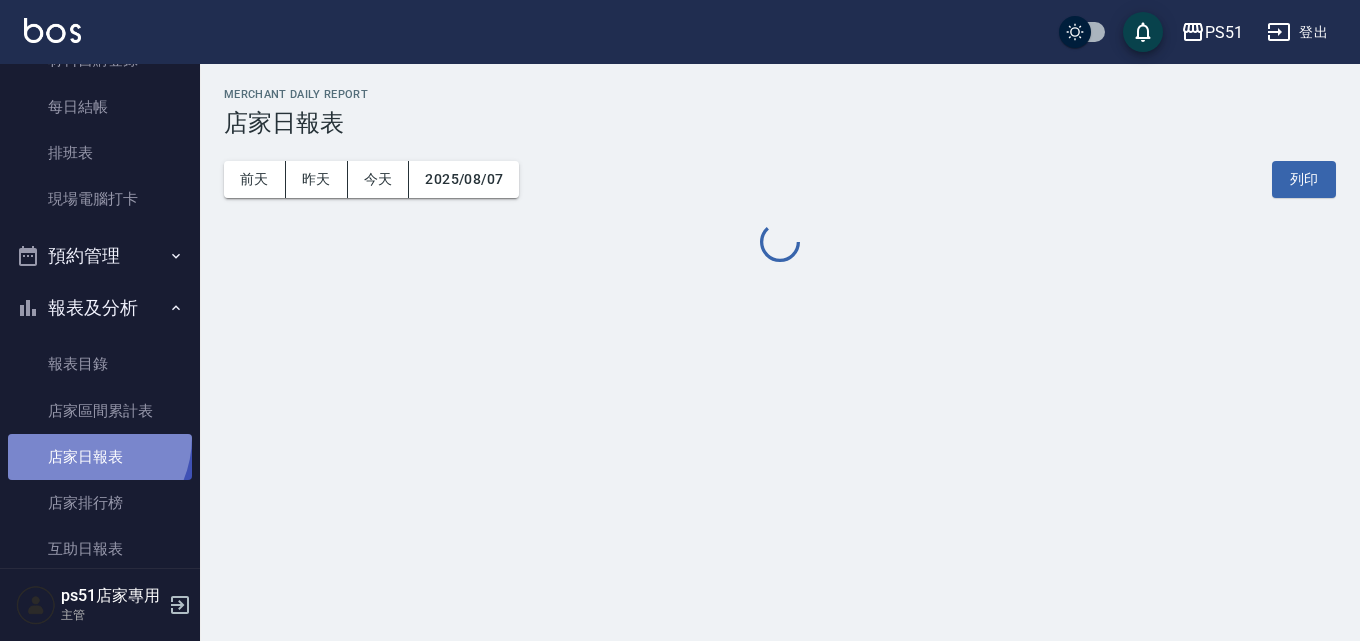 click on "店家日報表" at bounding box center (100, 457) 